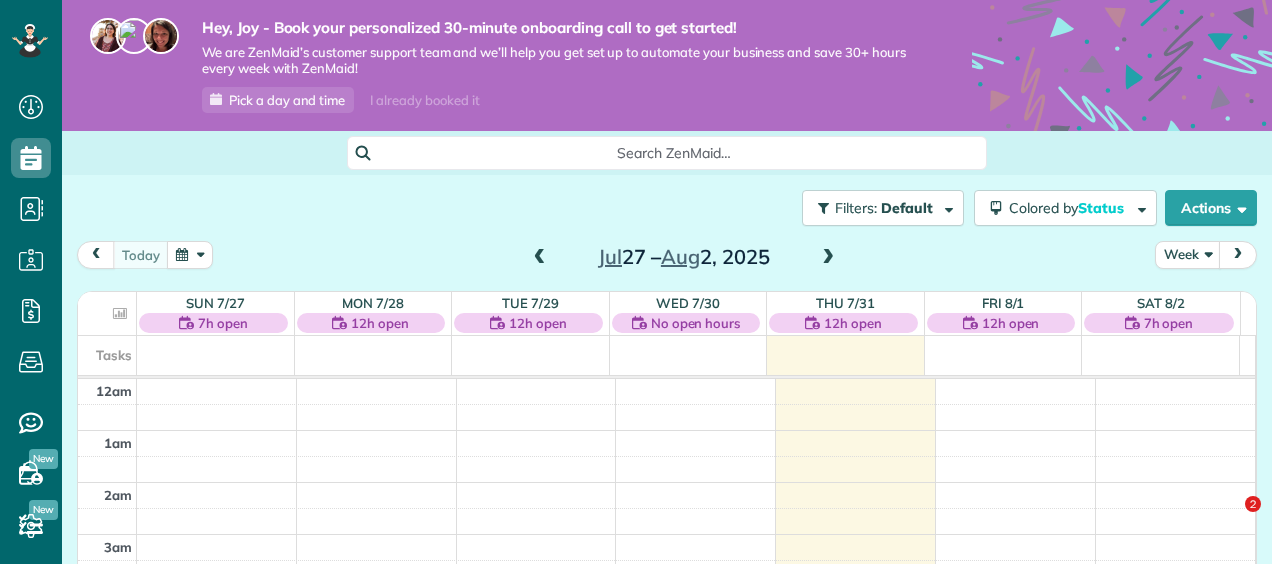 scroll, scrollTop: 0, scrollLeft: 0, axis: both 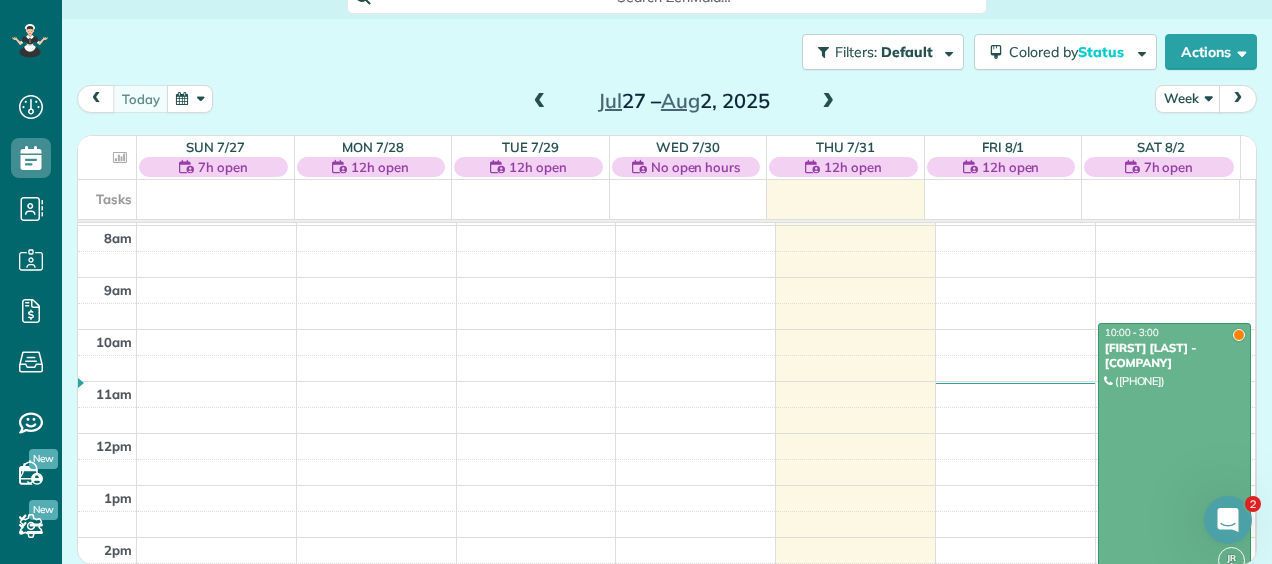 click at bounding box center [1174, 451] 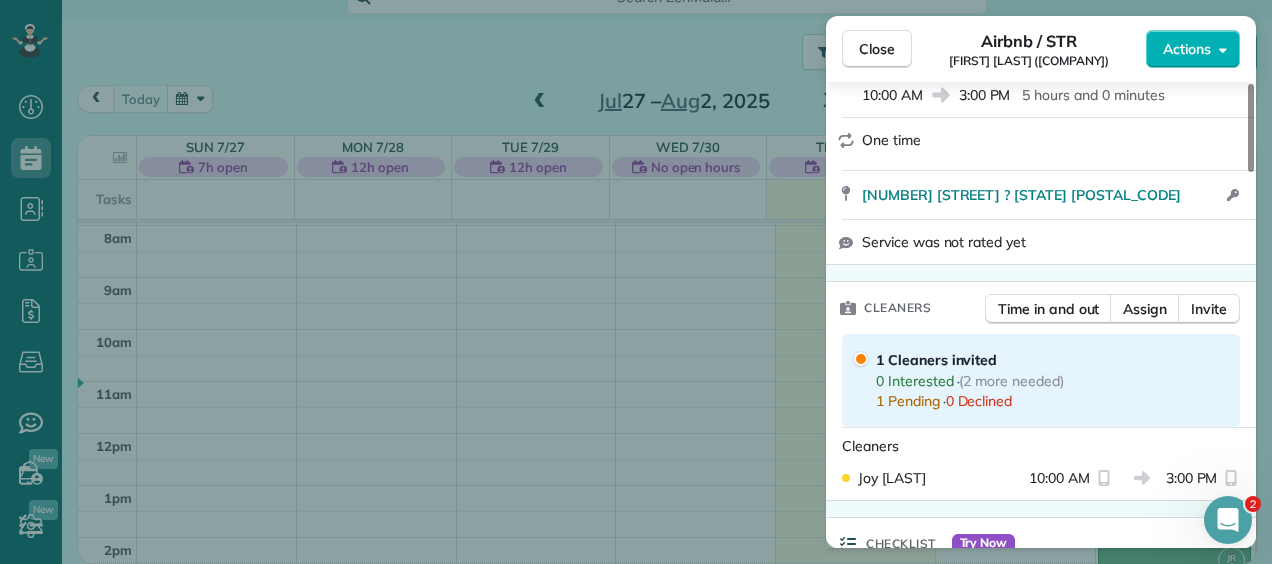 scroll, scrollTop: 313, scrollLeft: 0, axis: vertical 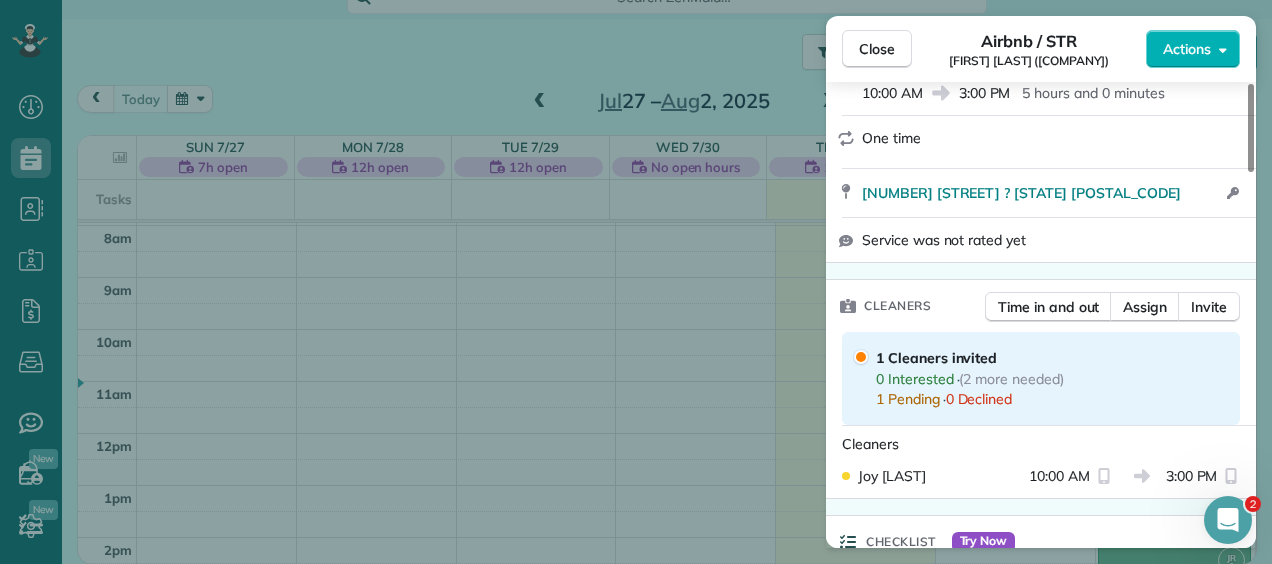 click on "Invite" at bounding box center (1209, 307) 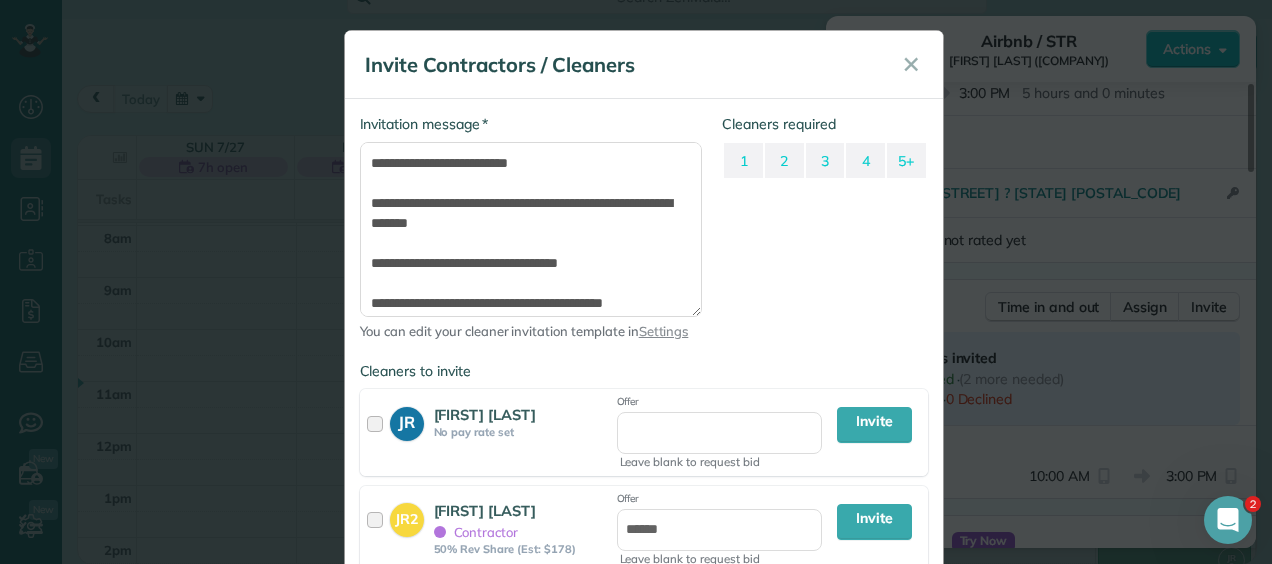 scroll, scrollTop: 106, scrollLeft: 0, axis: vertical 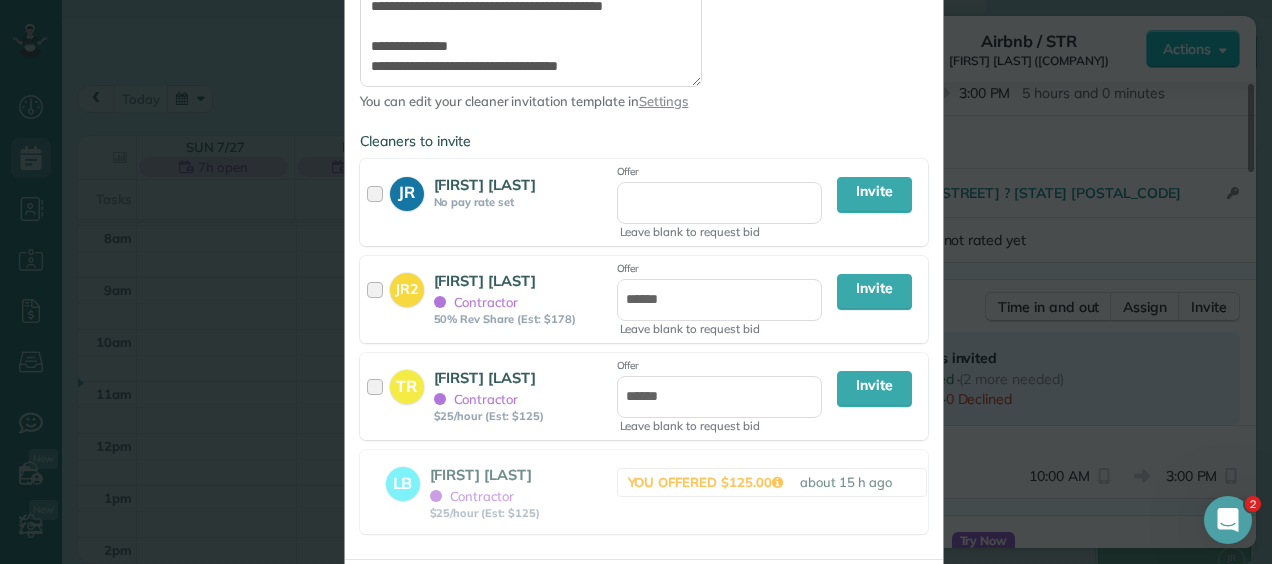 click at bounding box center (378, 396) 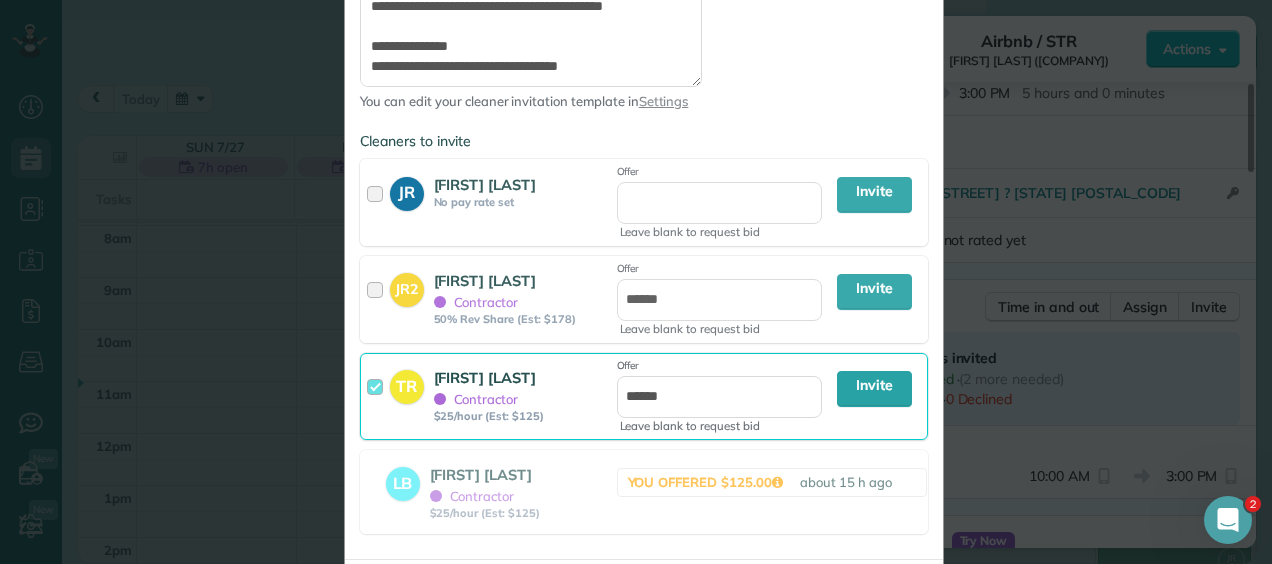 scroll, scrollTop: 304, scrollLeft: 0, axis: vertical 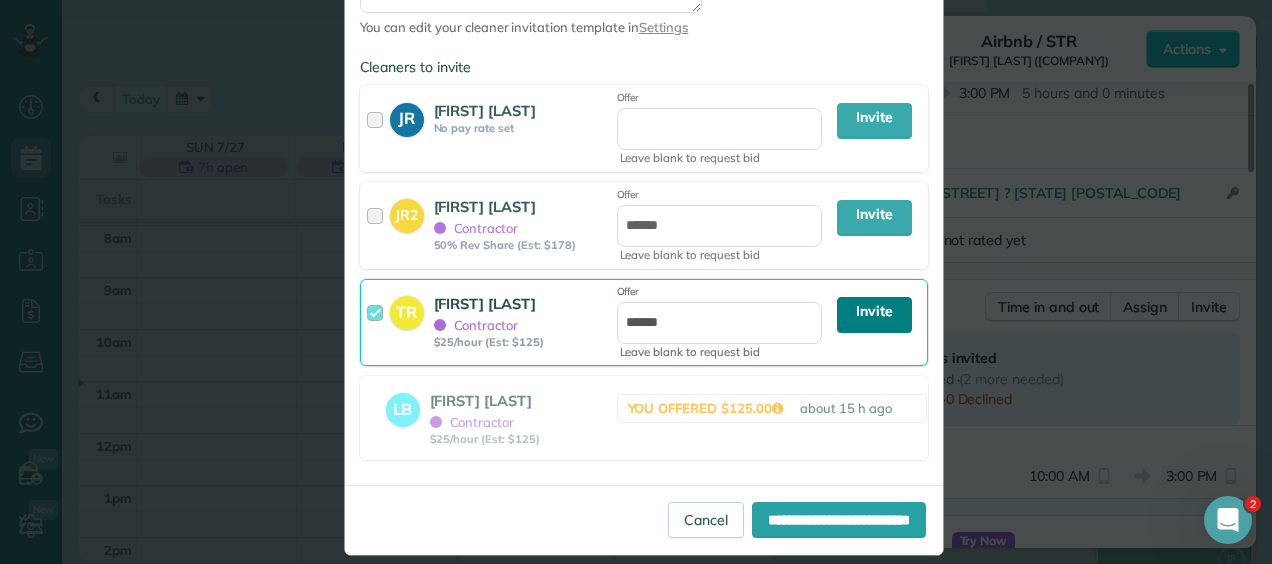 click on "Invite" at bounding box center [874, 315] 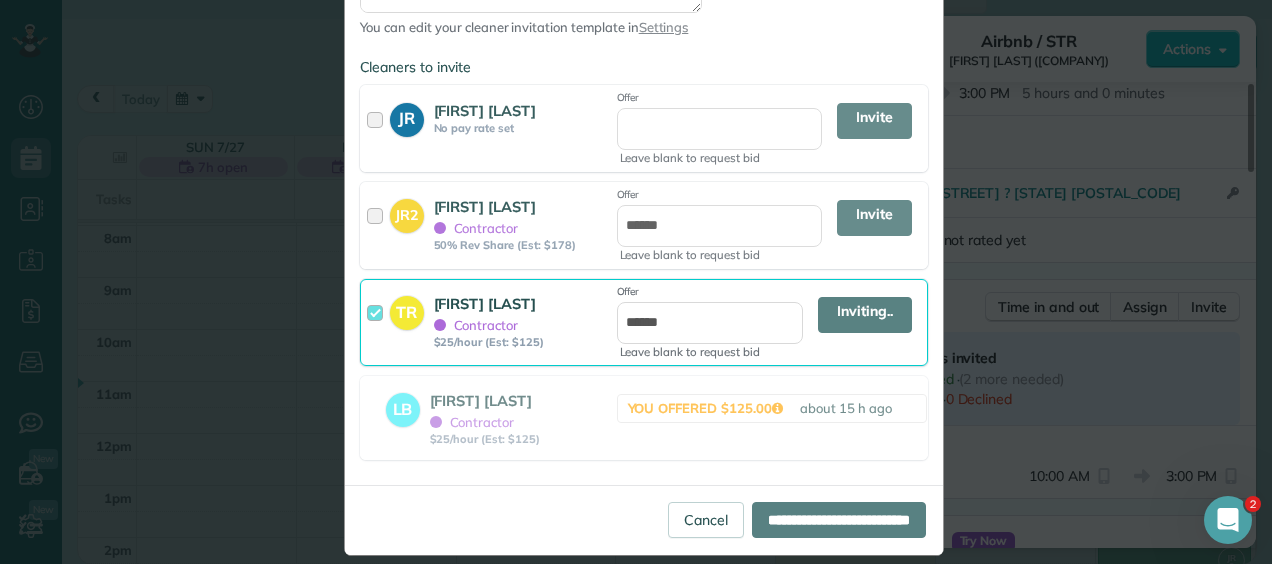 scroll, scrollTop: 302, scrollLeft: 0, axis: vertical 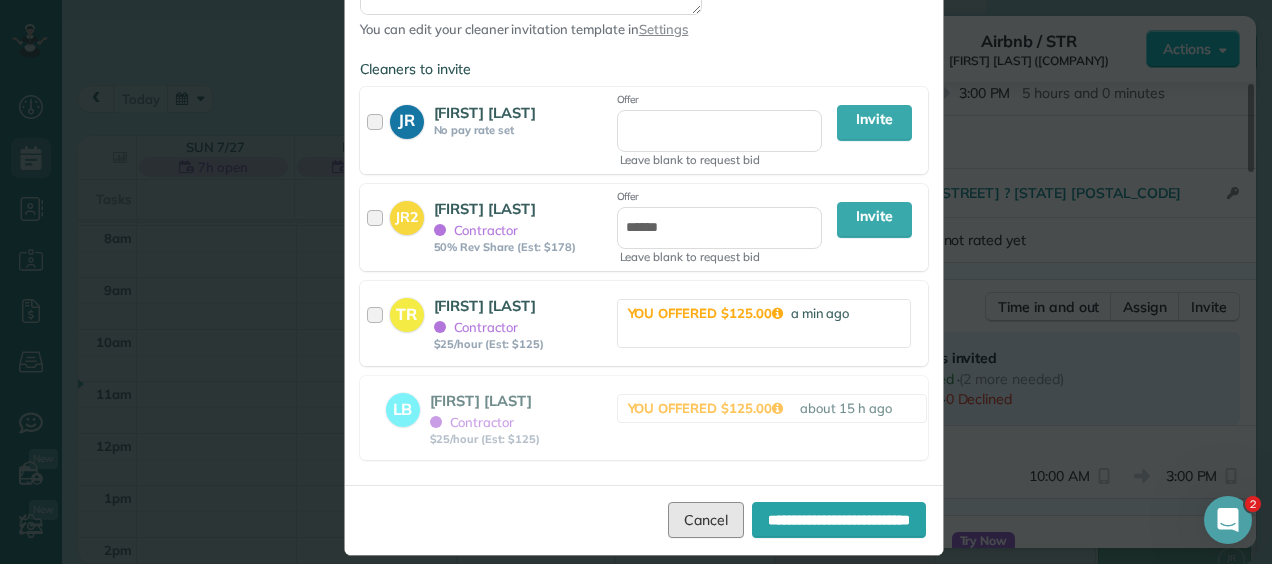 click on "Cancel" at bounding box center [706, 520] 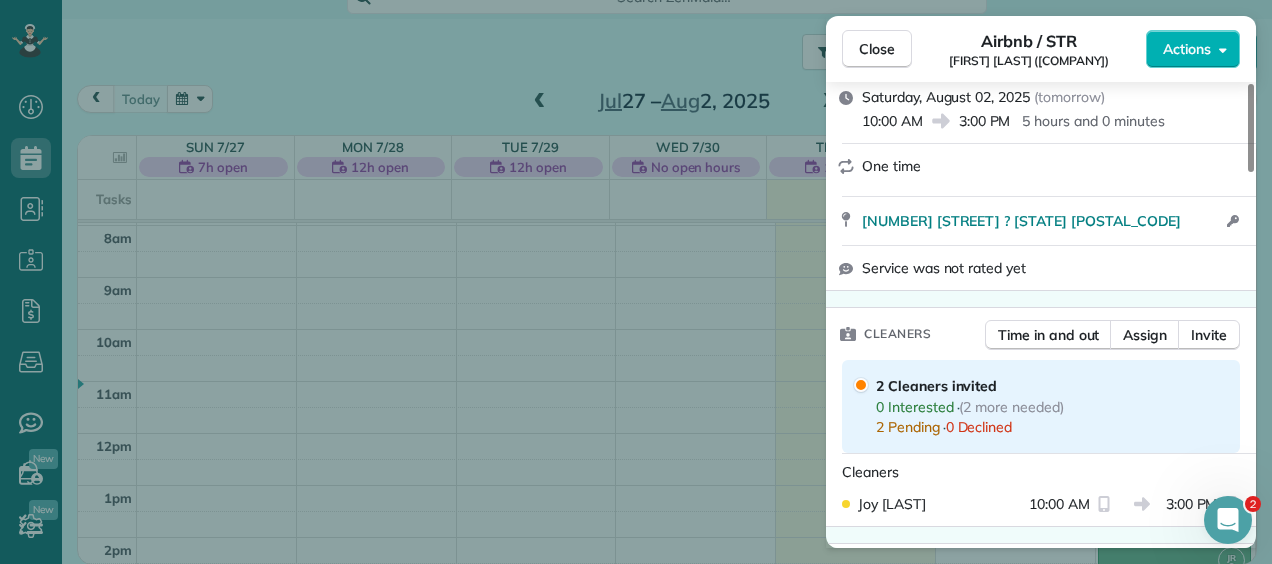 scroll, scrollTop: 284, scrollLeft: 0, axis: vertical 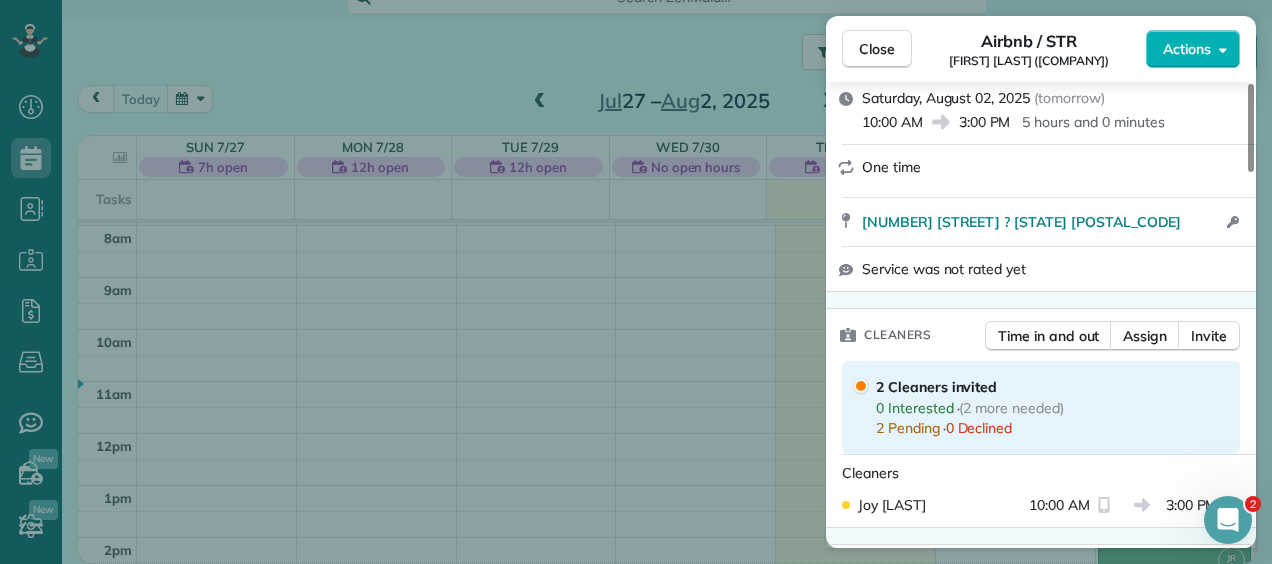 click on "Assign" at bounding box center (1145, 336) 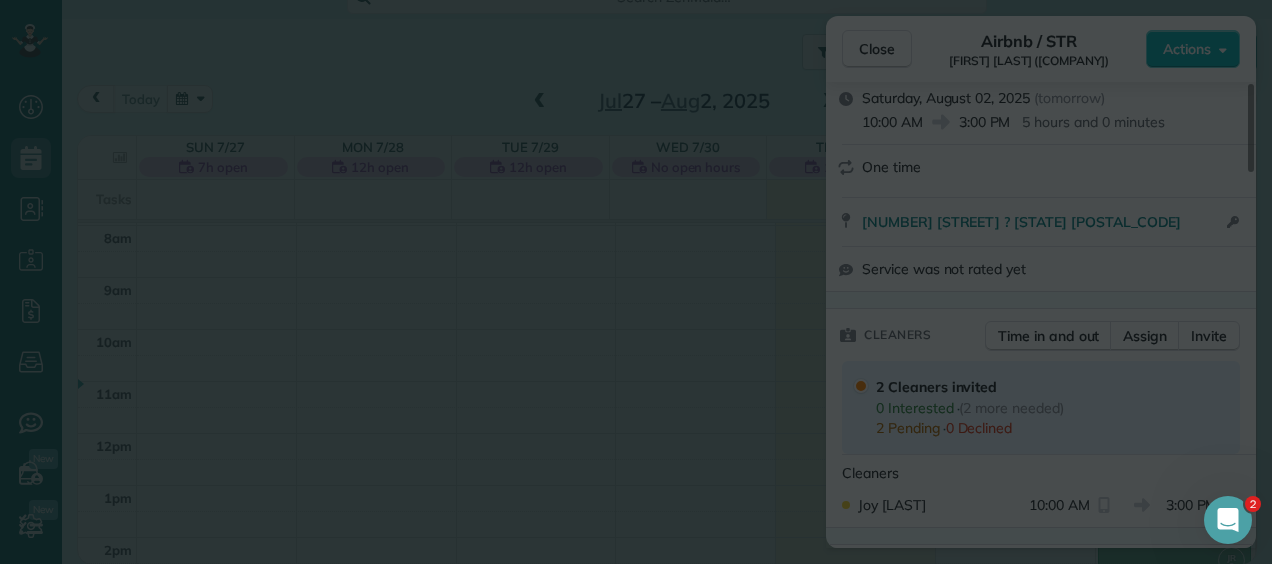 scroll, scrollTop: 0, scrollLeft: 0, axis: both 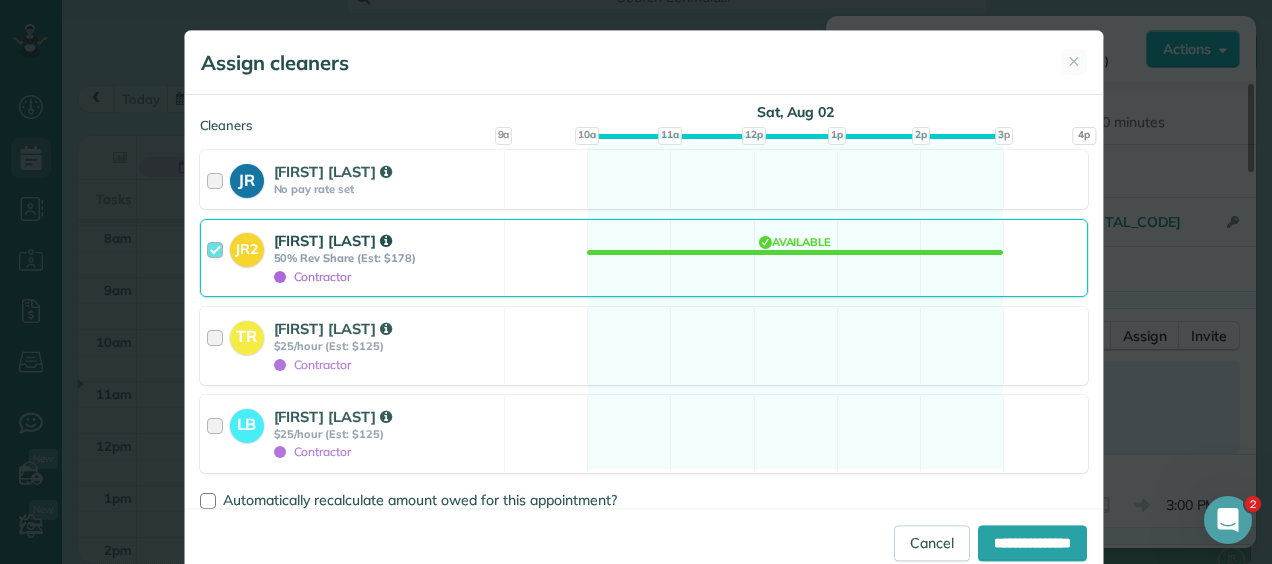 click at bounding box center [218, 434] 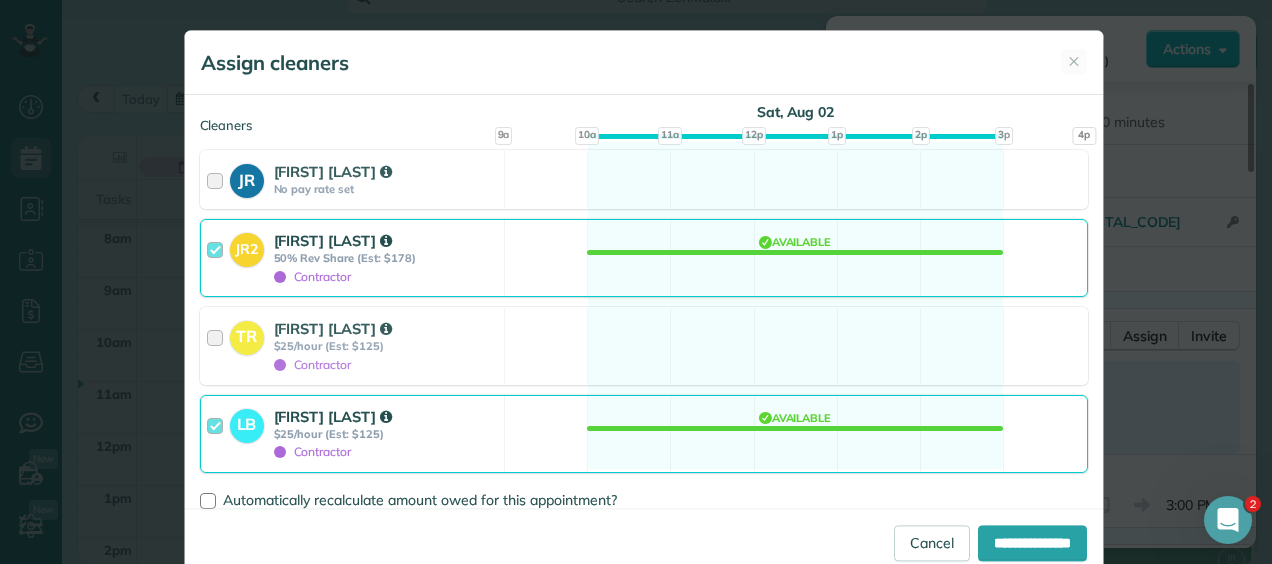 scroll, scrollTop: 40, scrollLeft: 0, axis: vertical 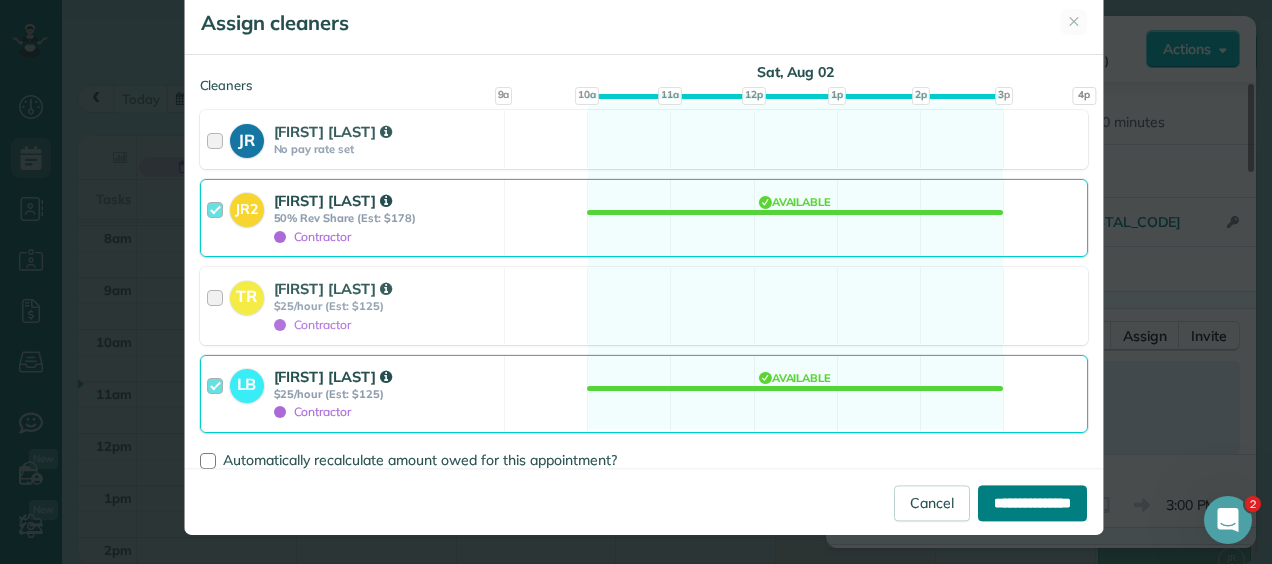 click on "**********" at bounding box center (1032, 503) 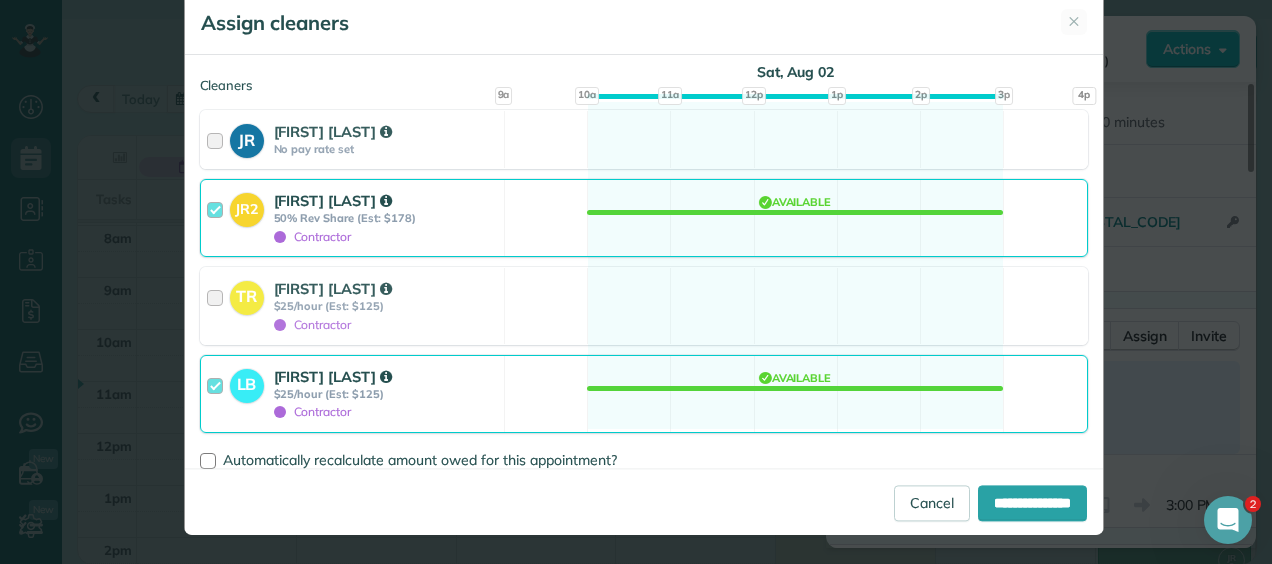 type on "**********" 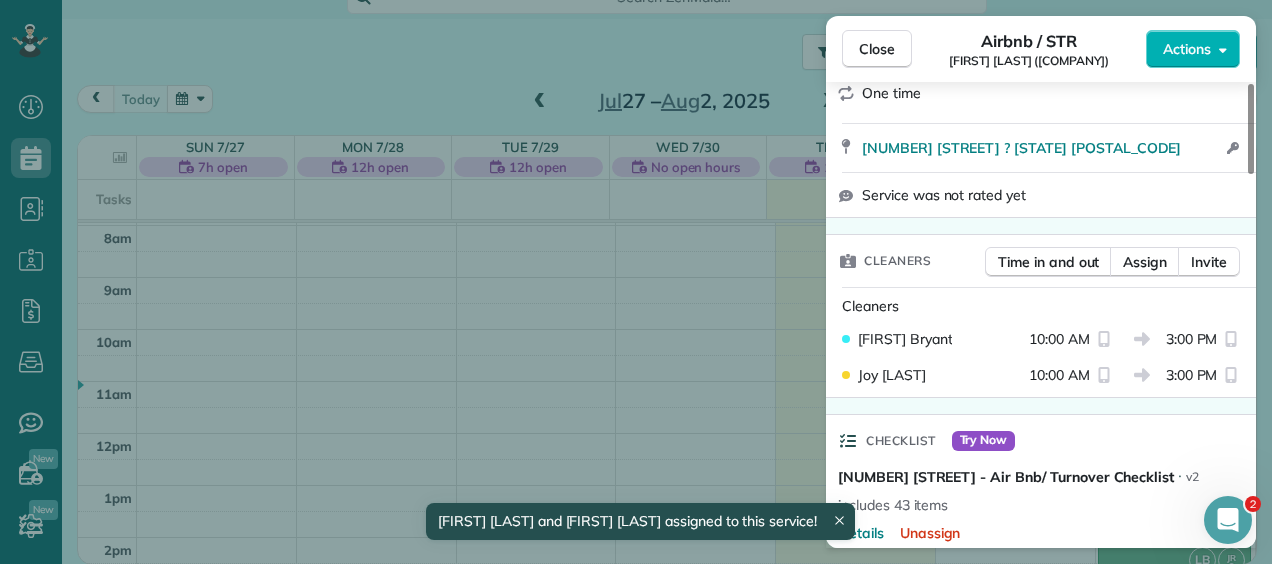 scroll, scrollTop: 359, scrollLeft: 0, axis: vertical 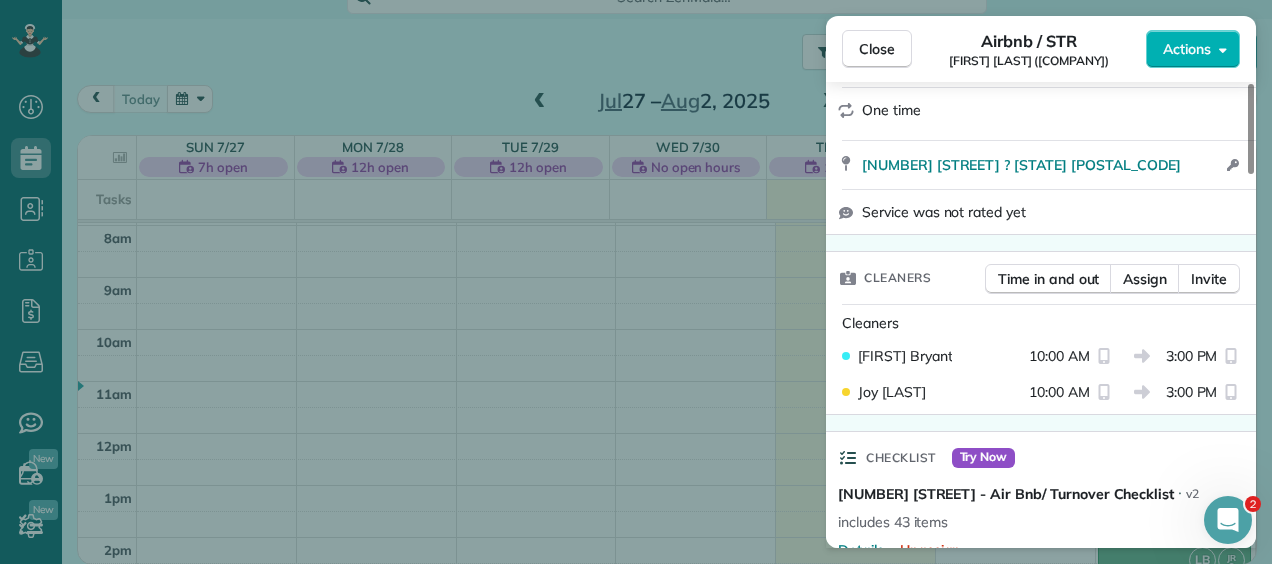 click on "[FIRST]   [LAST]" at bounding box center (935, 356) 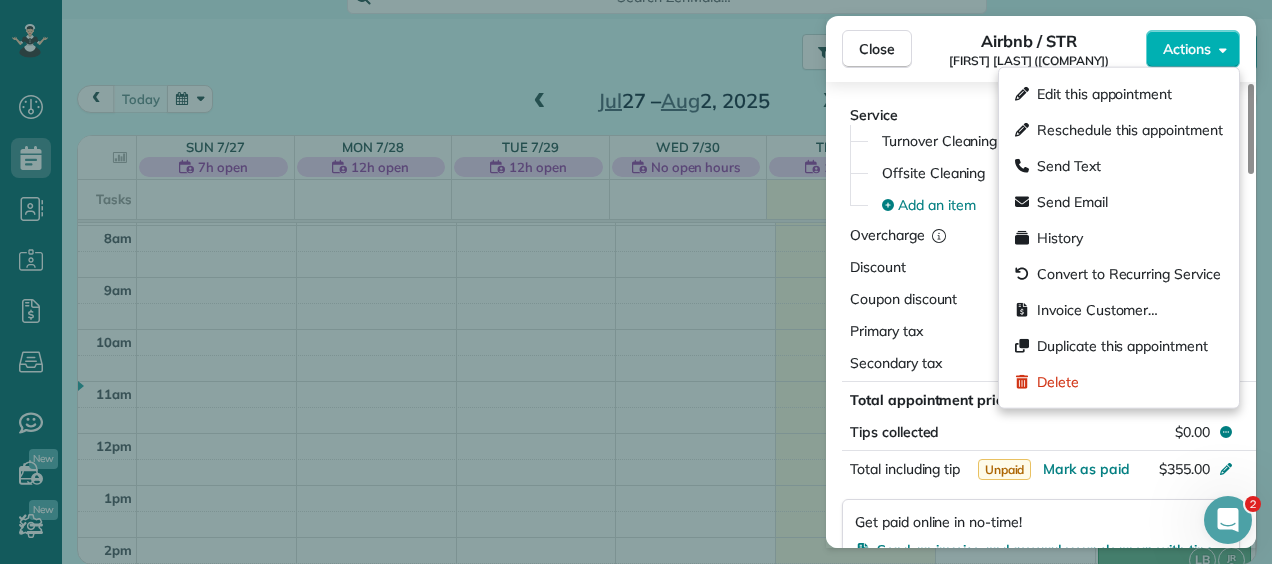 scroll, scrollTop: 888, scrollLeft: 0, axis: vertical 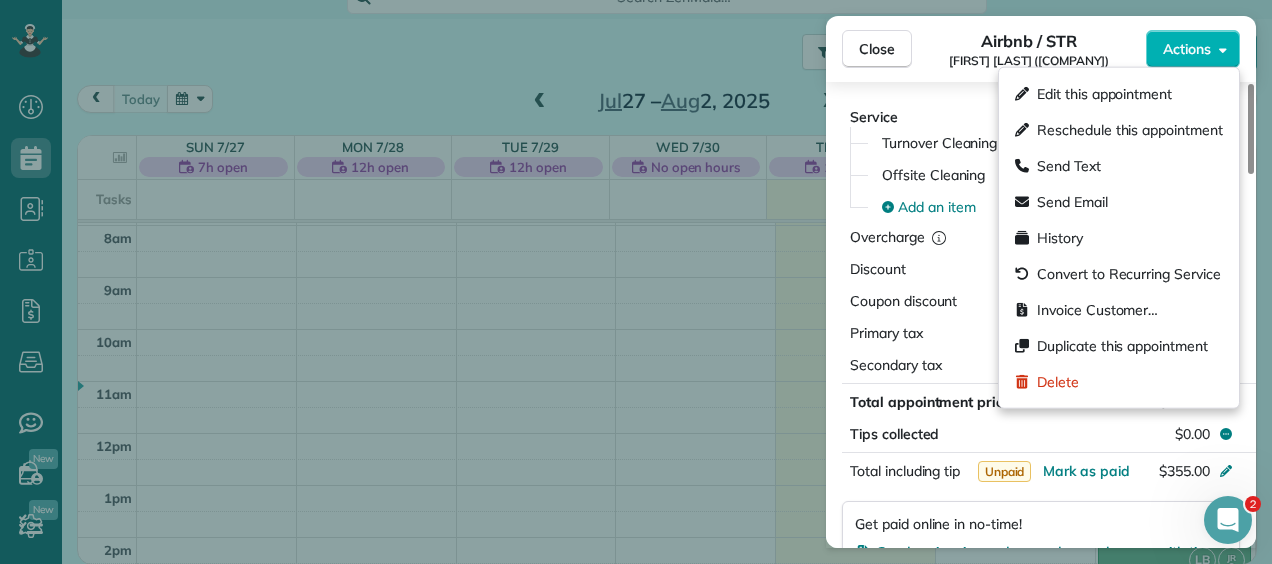 click on "Edit this appointment" at bounding box center (1104, 94) 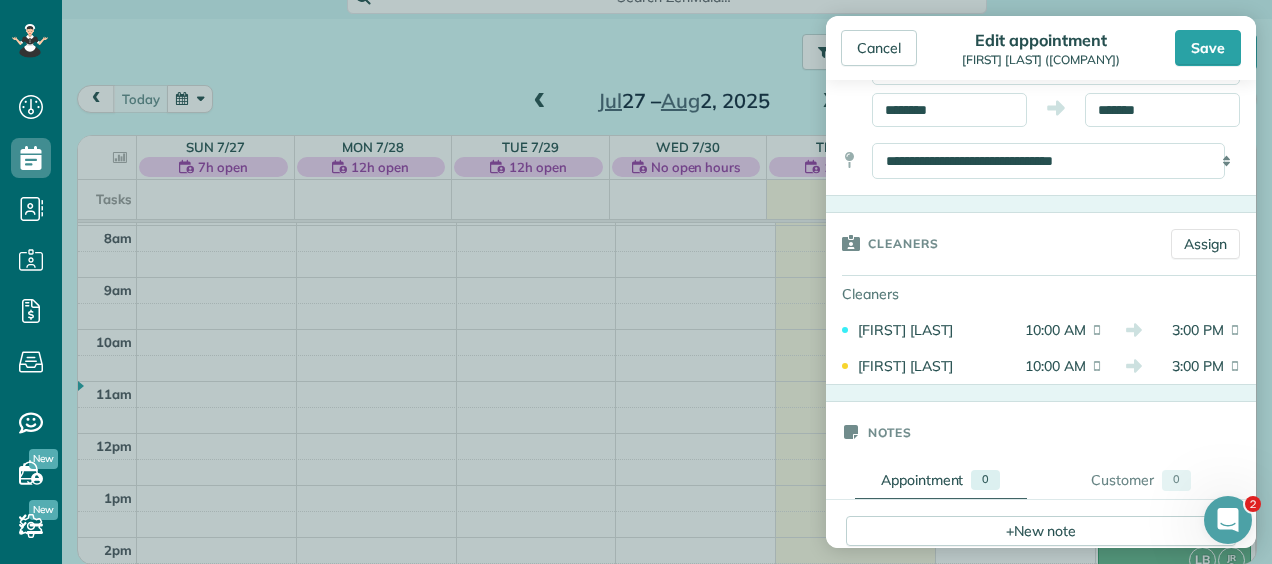 scroll, scrollTop: 217, scrollLeft: 0, axis: vertical 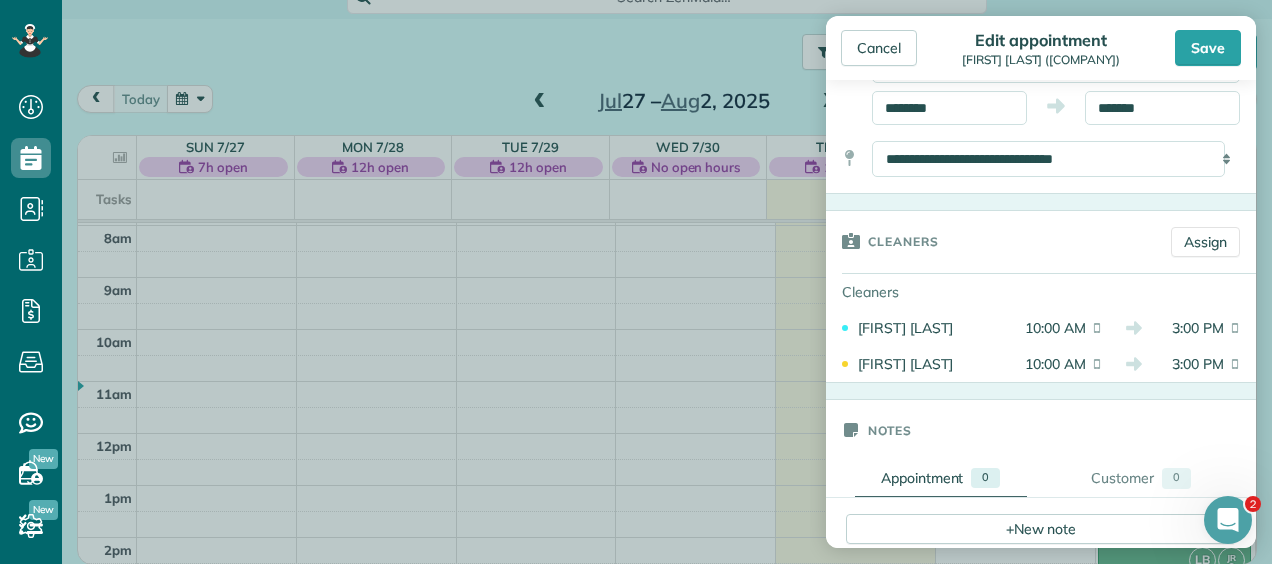 click on "[FIRST] [LAST]" at bounding box center (935, 328) 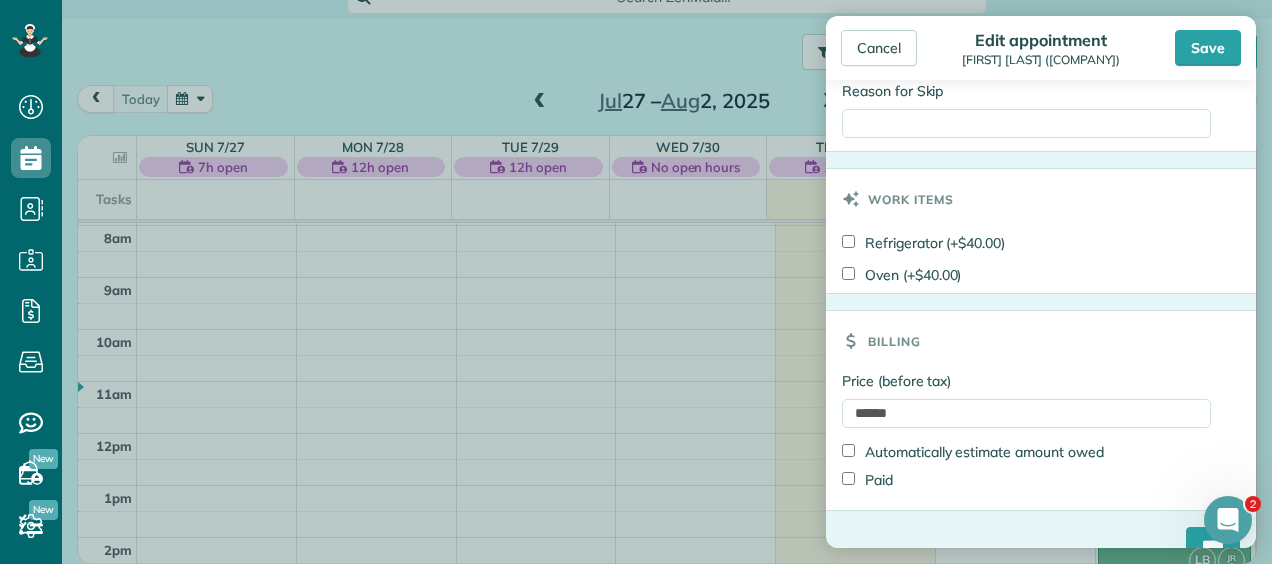 scroll, scrollTop: 947, scrollLeft: 0, axis: vertical 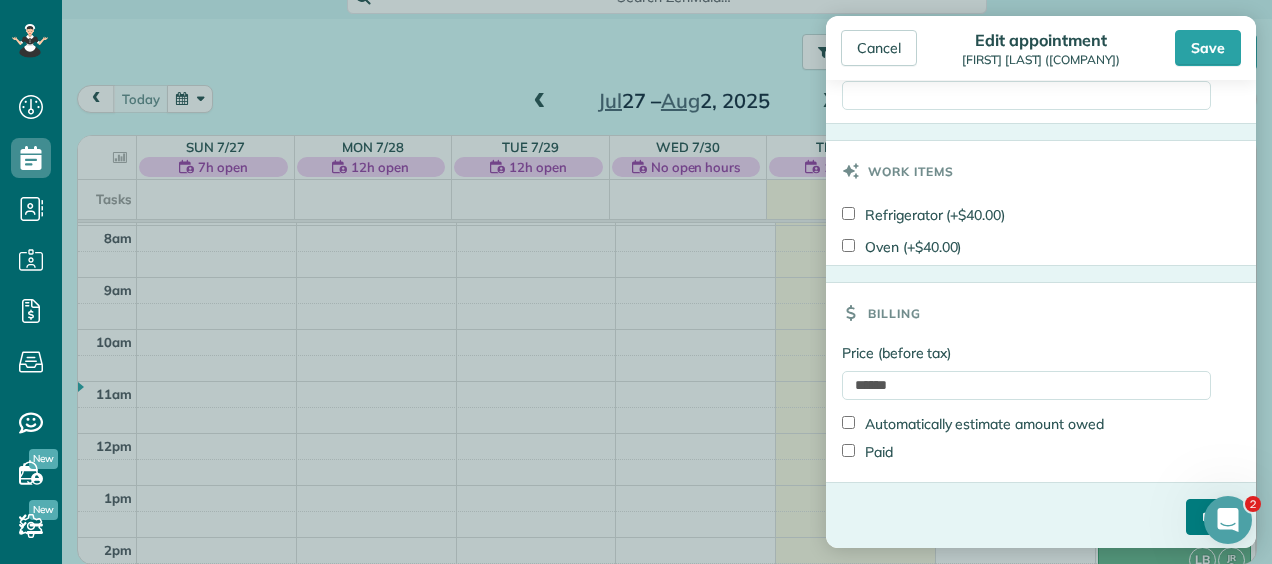 click on "****" at bounding box center [1213, 517] 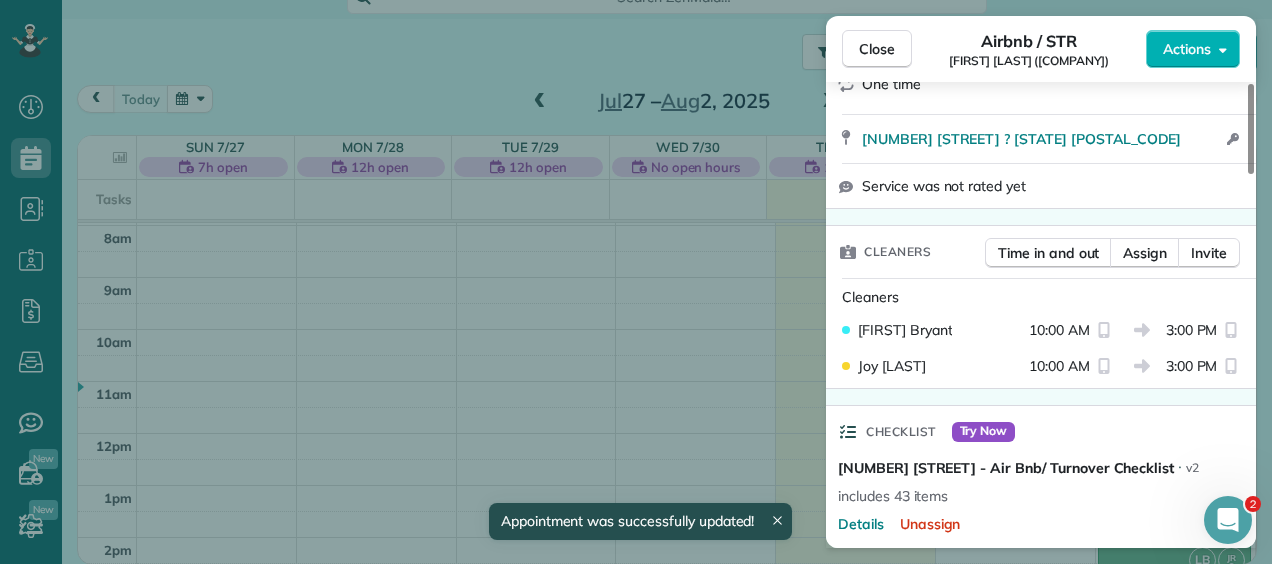 scroll, scrollTop: 368, scrollLeft: 0, axis: vertical 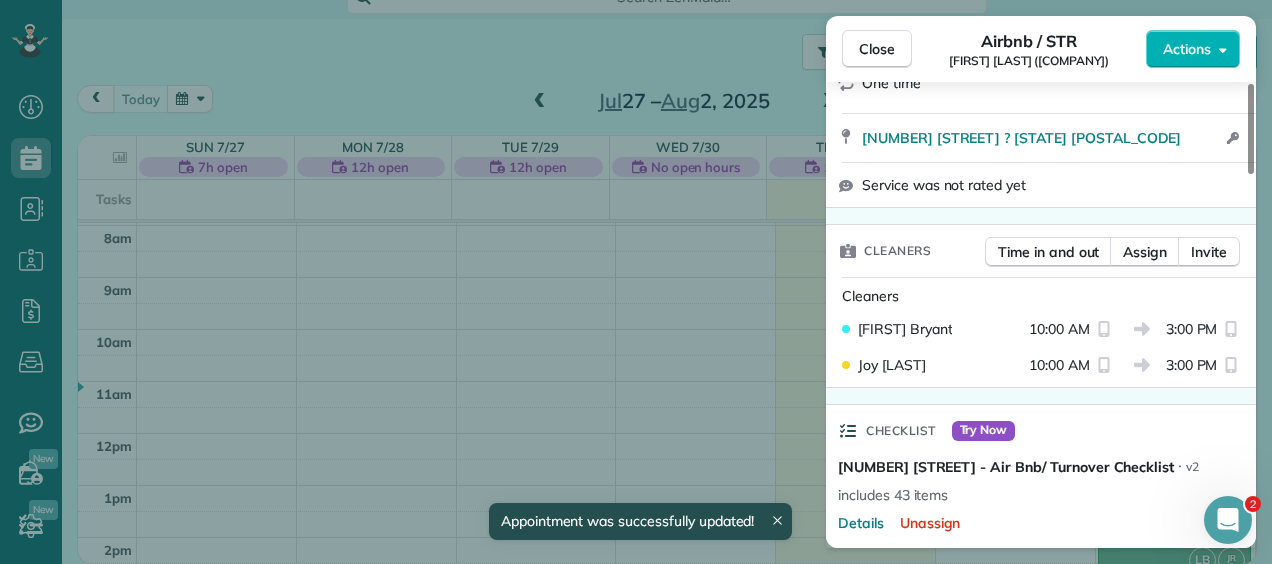 click on "10:00 AM" at bounding box center [1059, 329] 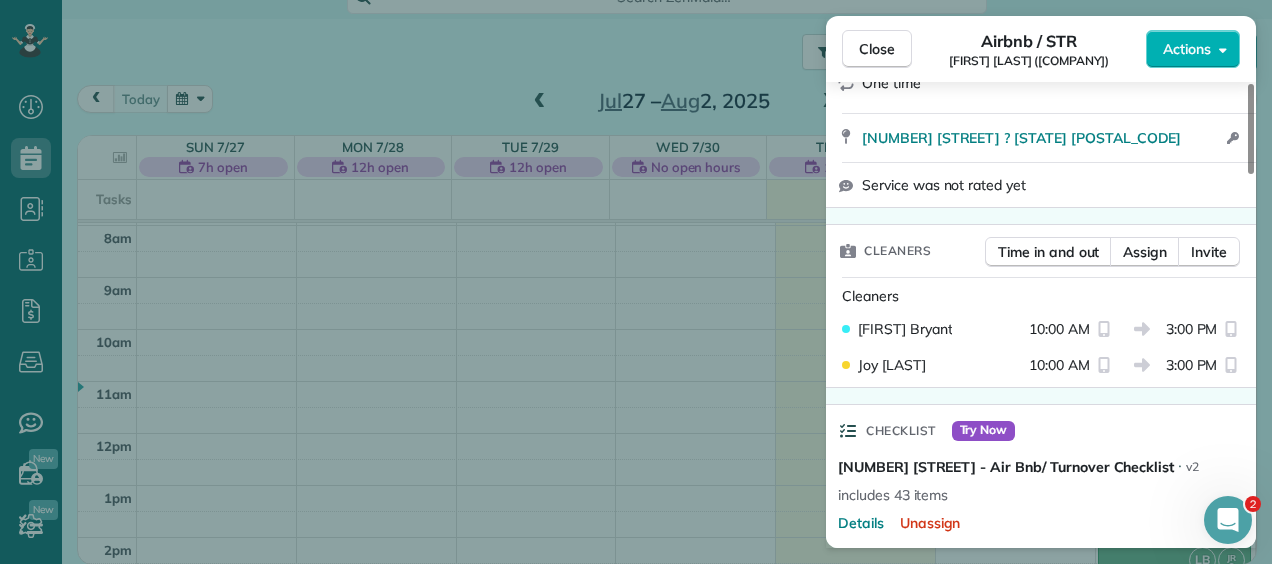 click on "Time in and out" at bounding box center [1048, 252] 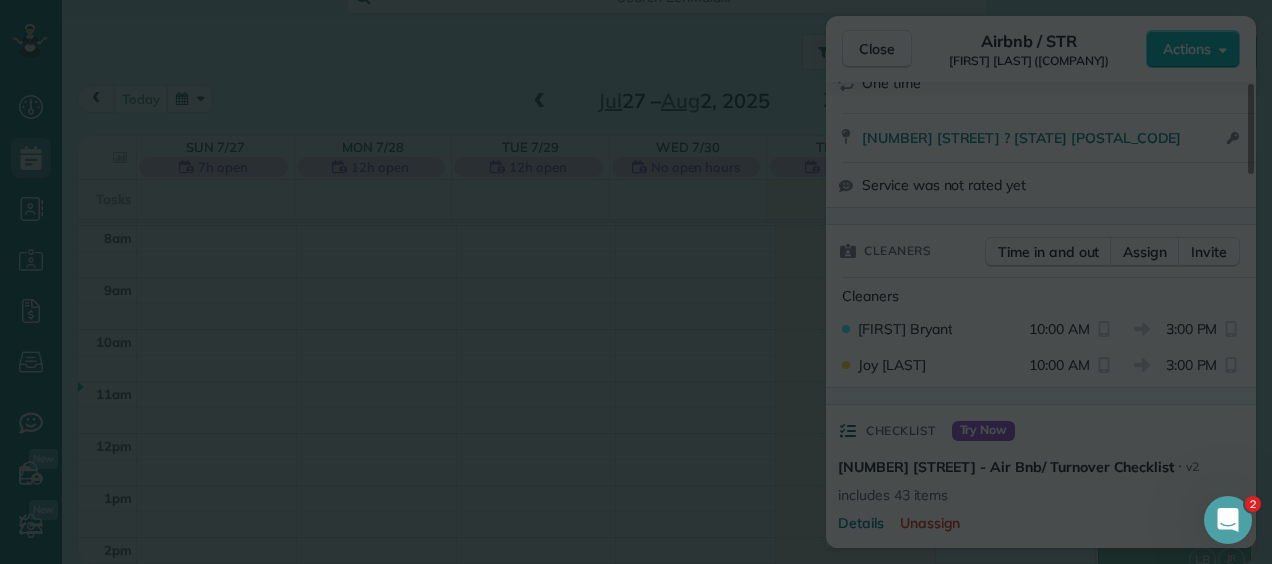 scroll, scrollTop: 0, scrollLeft: 0, axis: both 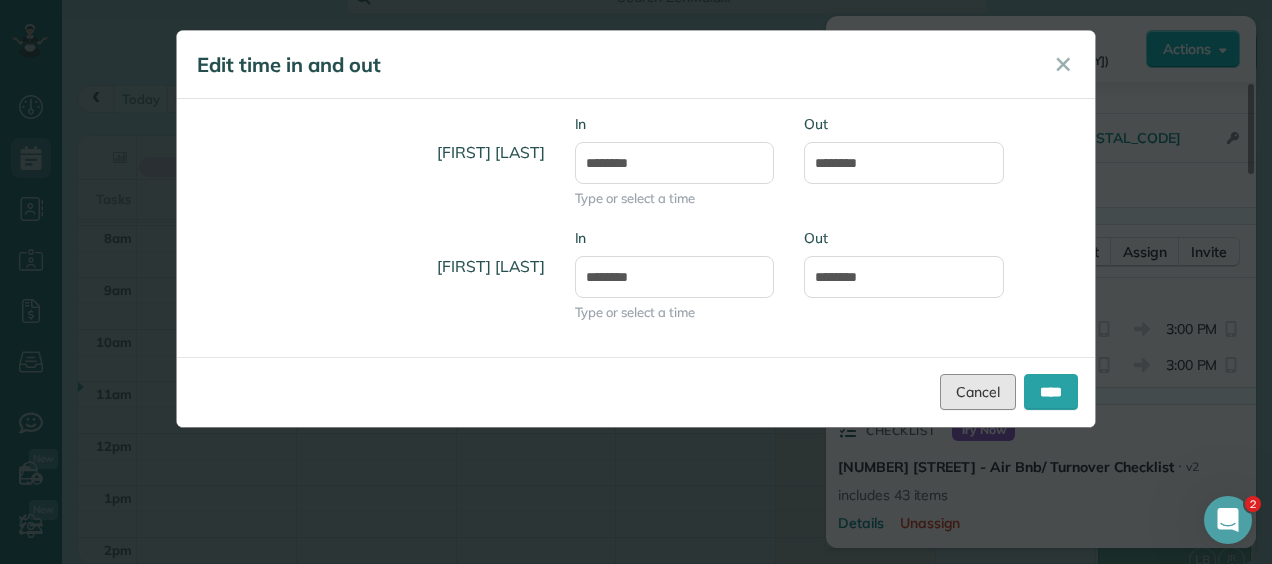 click on "Cancel" at bounding box center (978, 392) 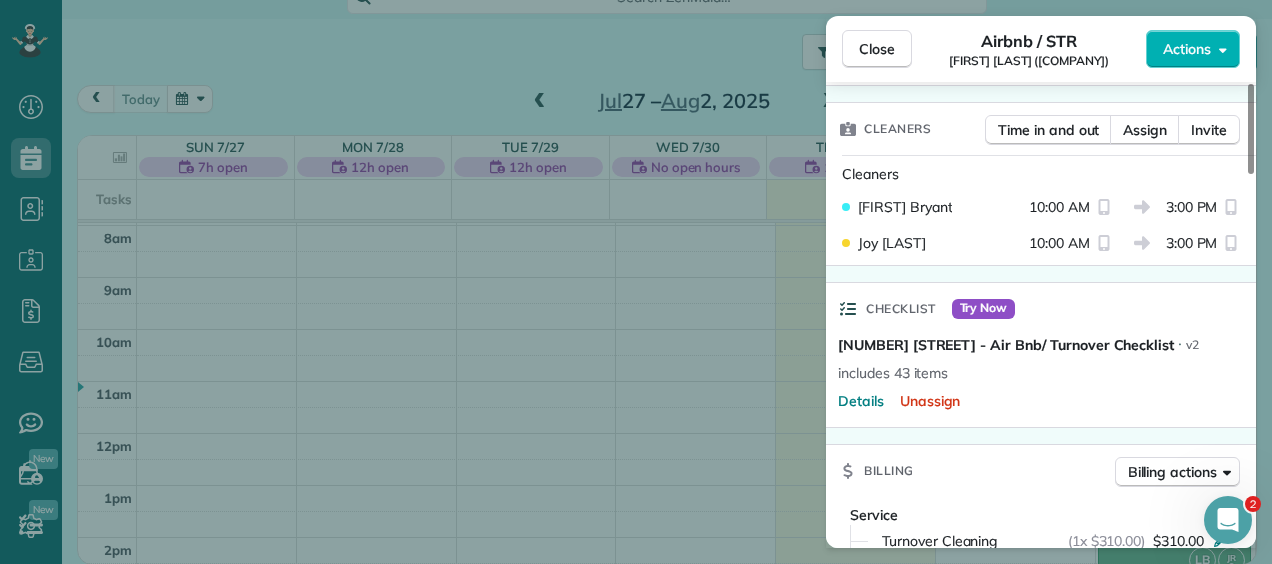 scroll, scrollTop: 491, scrollLeft: 0, axis: vertical 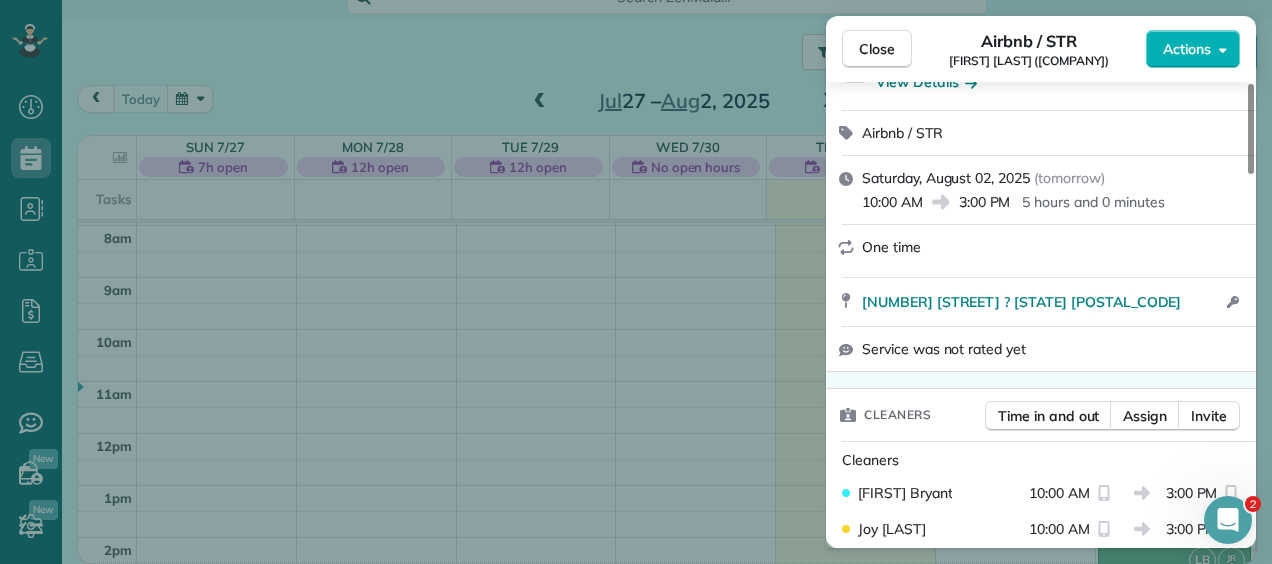 click on "Actions" at bounding box center (1187, 49) 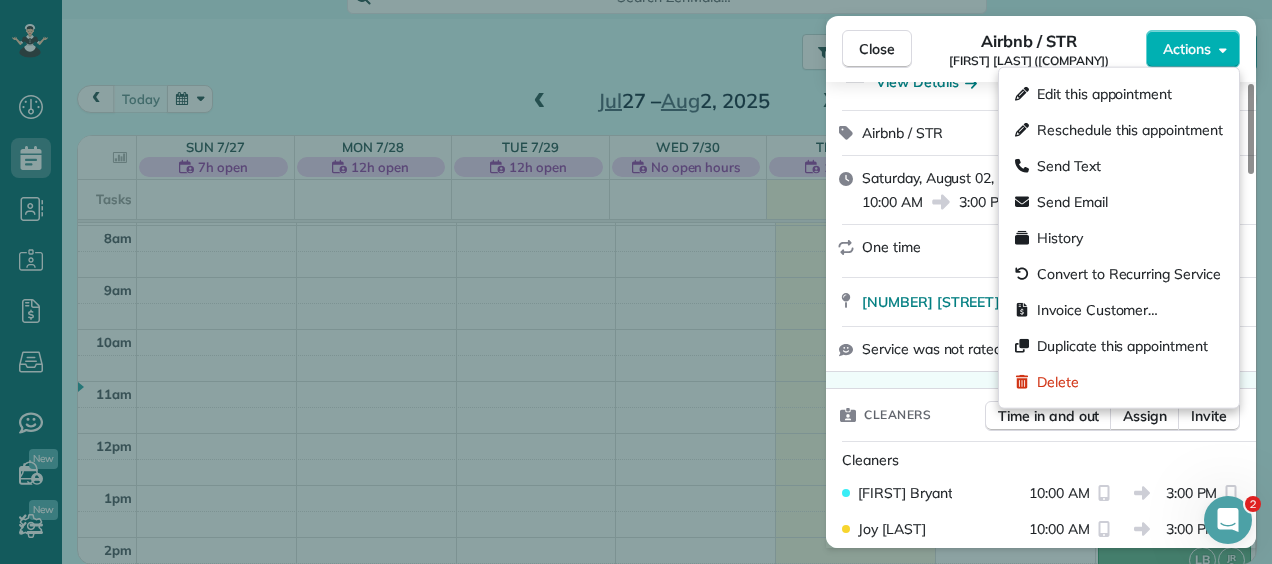 click on "Send Text" at bounding box center (1069, 166) 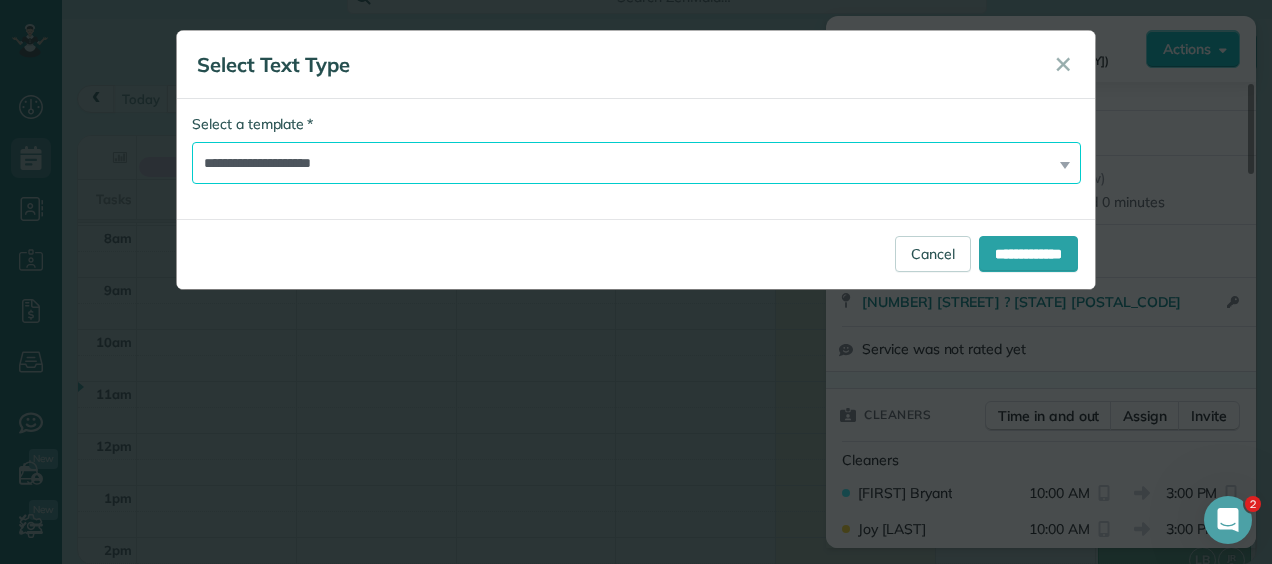 click on "**********" at bounding box center (636, 163) 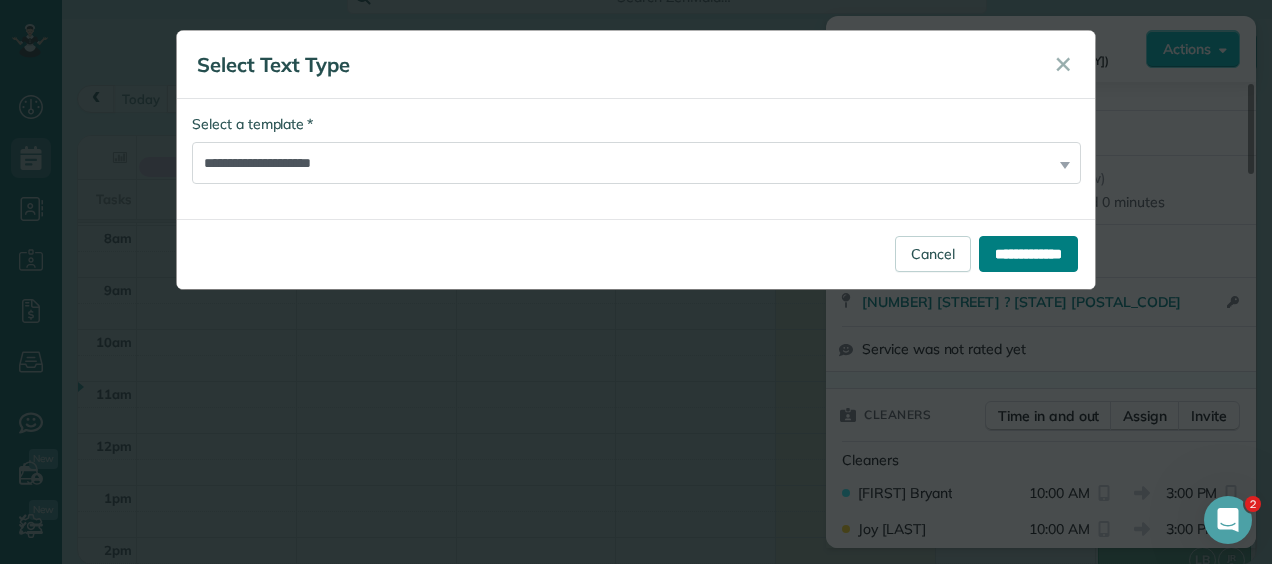 click on "**********" at bounding box center (1028, 254) 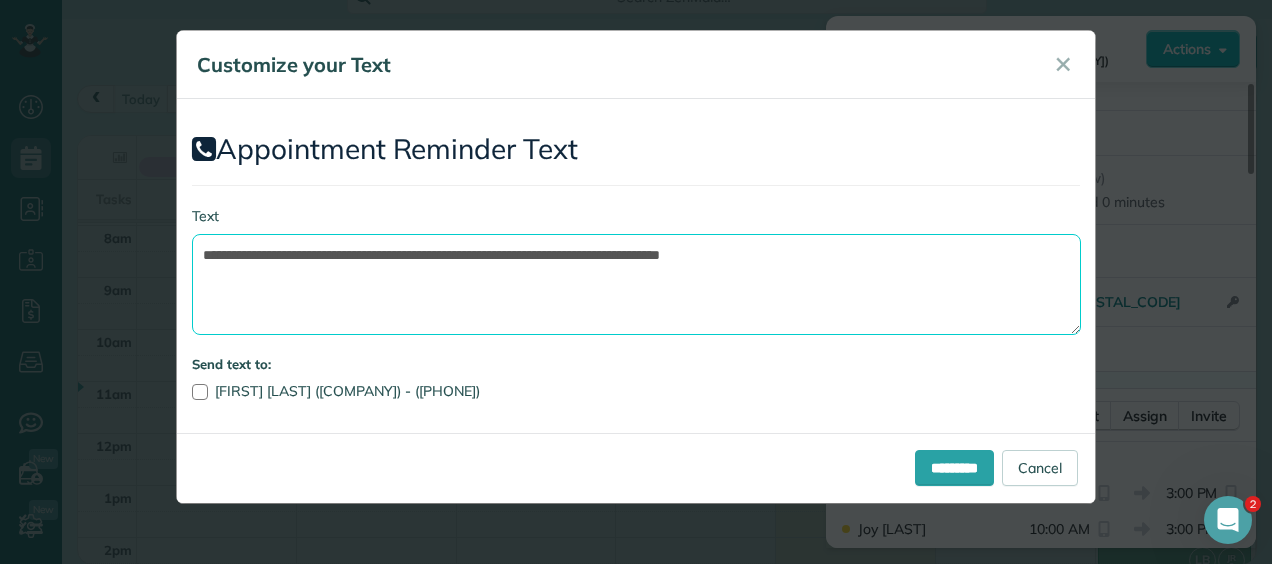 drag, startPoint x: 233, startPoint y: 252, endPoint x: 144, endPoint y: 255, distance: 89.050545 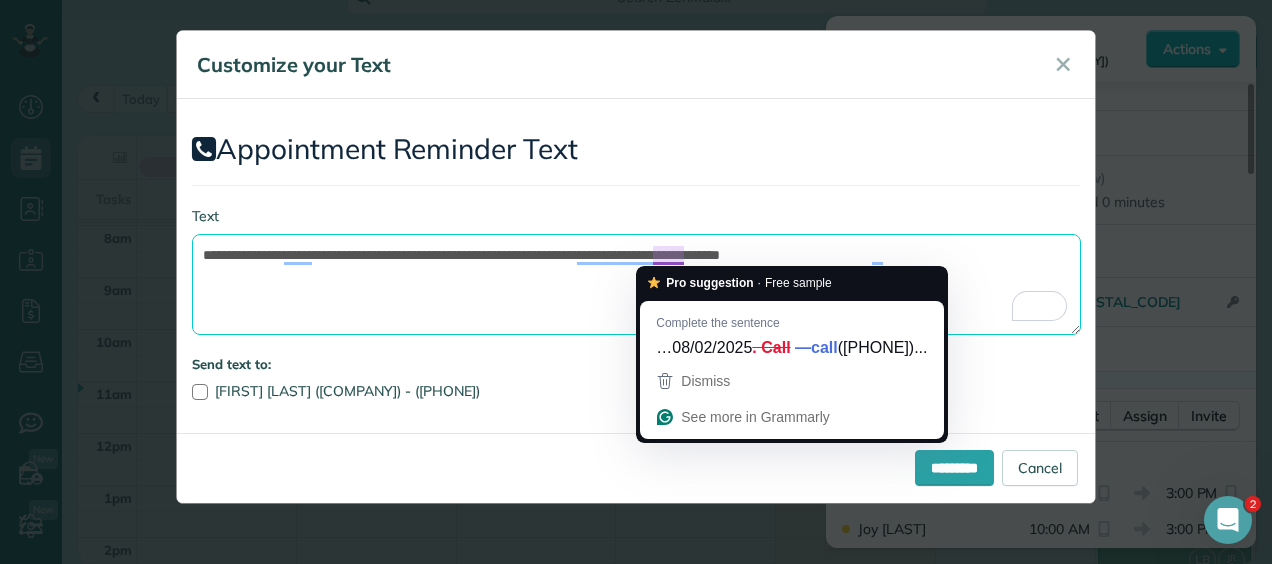 click on "**********" at bounding box center [636, 284] 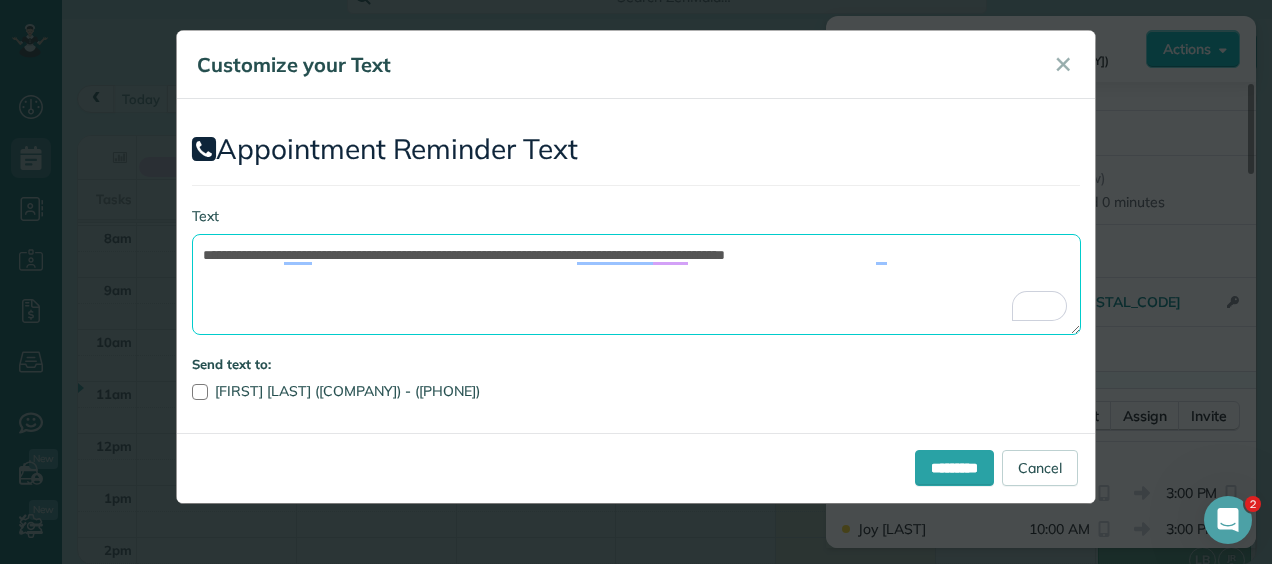 drag, startPoint x: 894, startPoint y: 260, endPoint x: 686, endPoint y: 252, distance: 208.1538 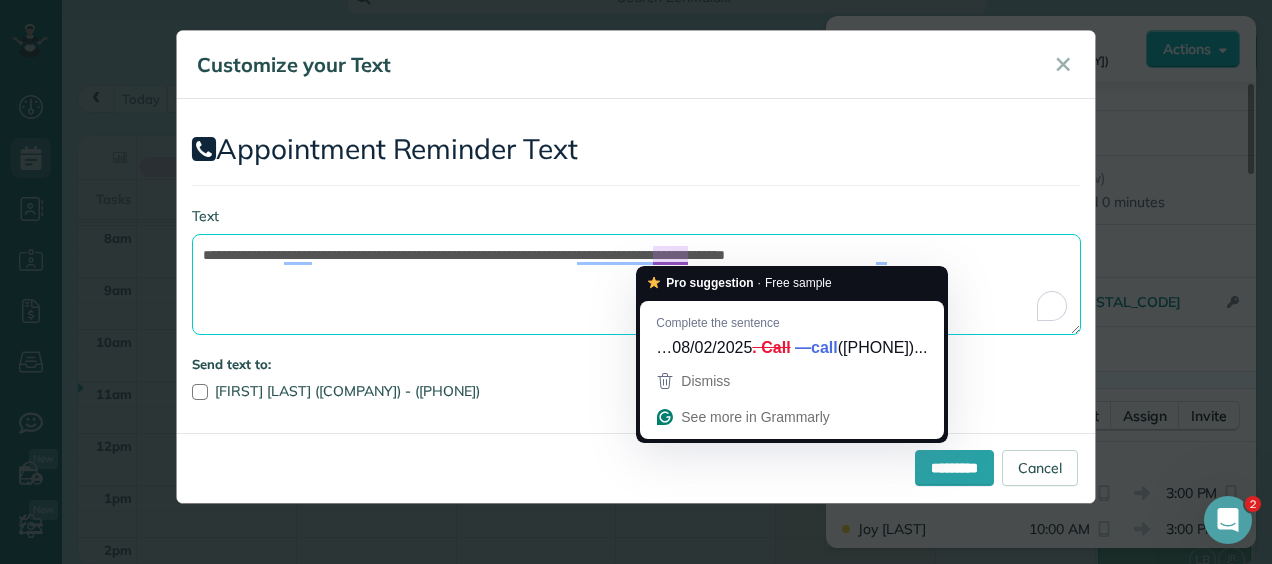 click on "**********" at bounding box center (636, 284) 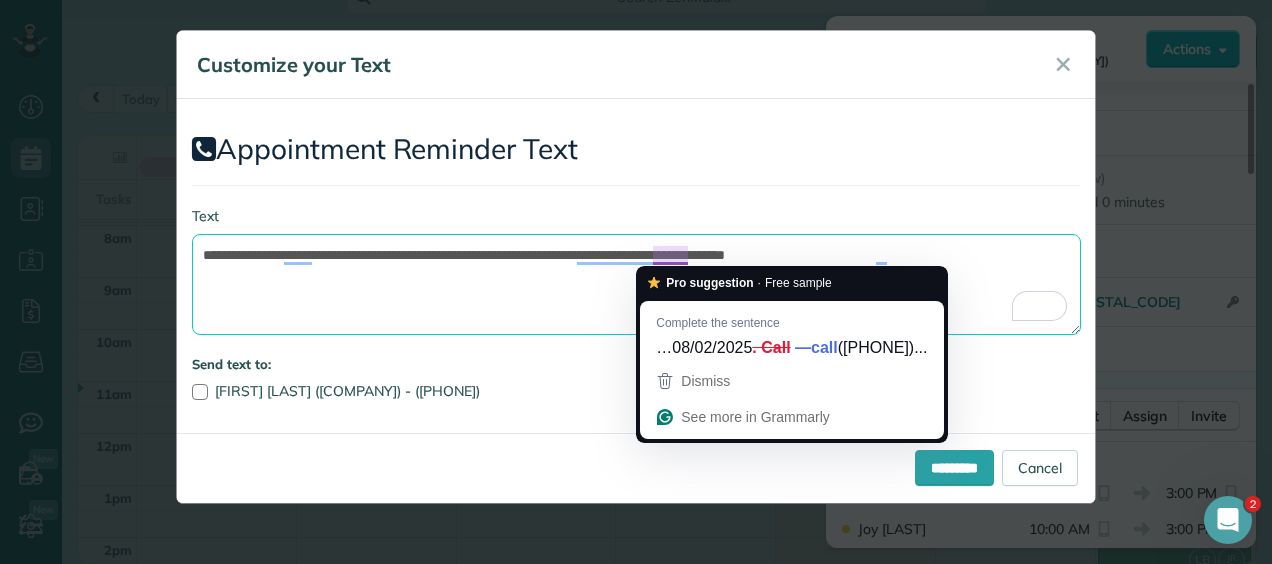 click on "**********" at bounding box center (636, 284) 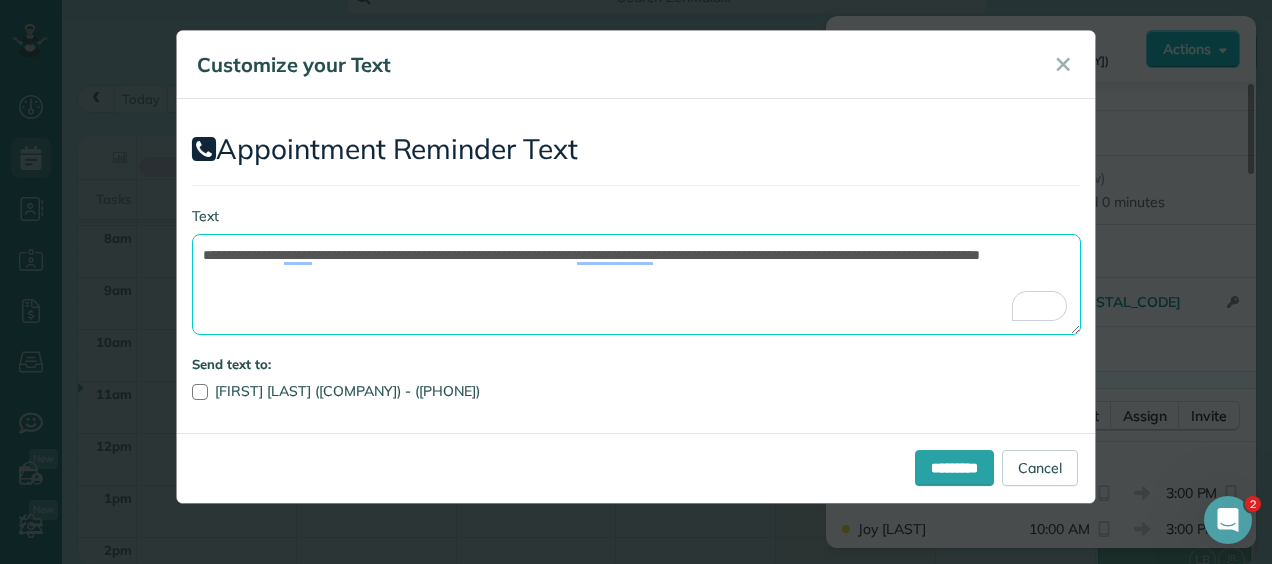 click on "**********" at bounding box center (636, 284) 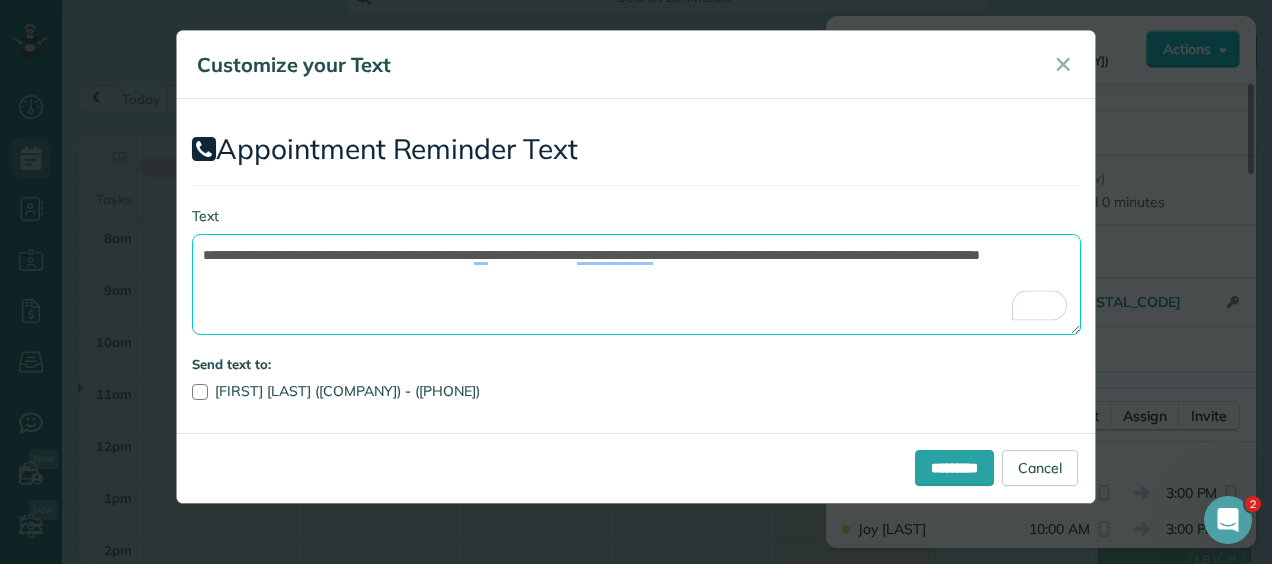 click on "**********" at bounding box center [636, 284] 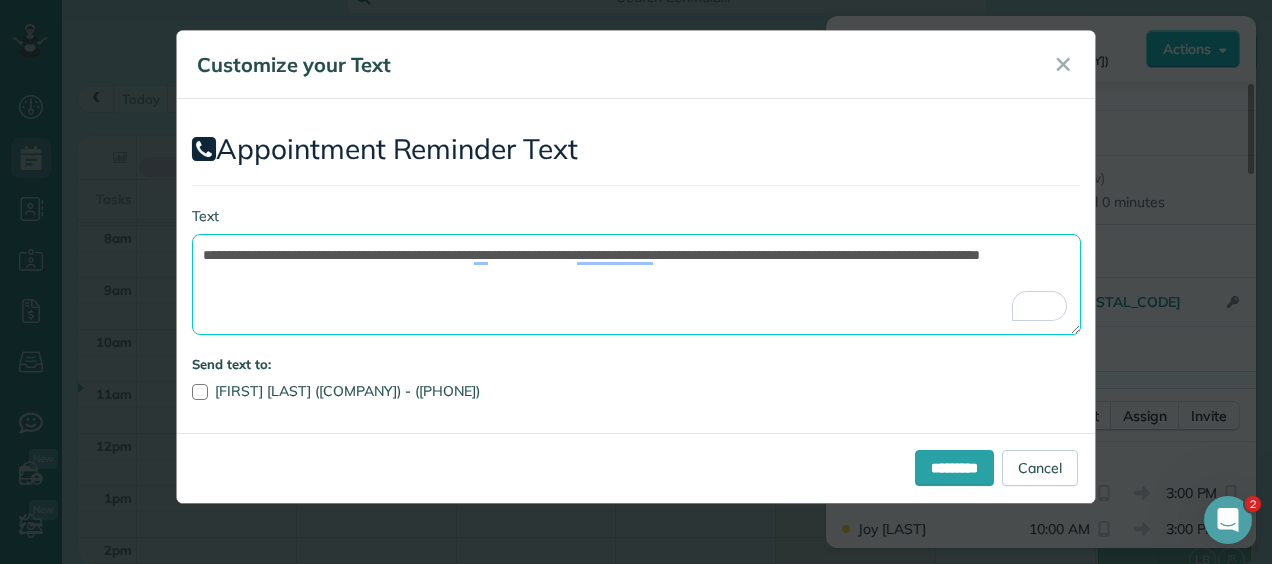 click on "**********" at bounding box center [636, 284] 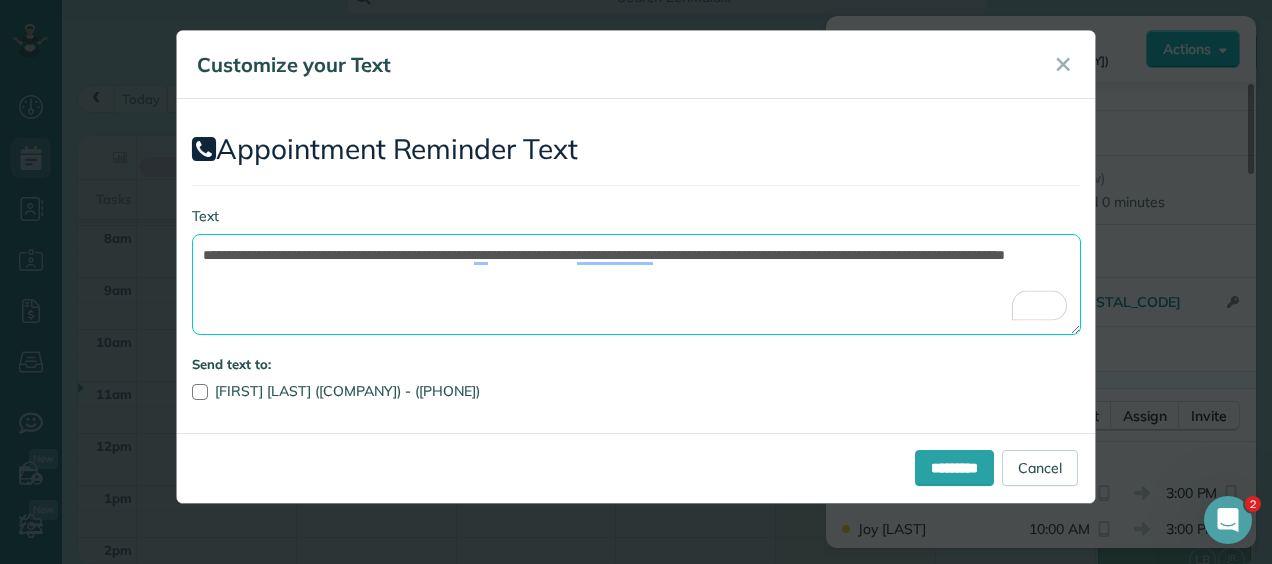 type on "**********" 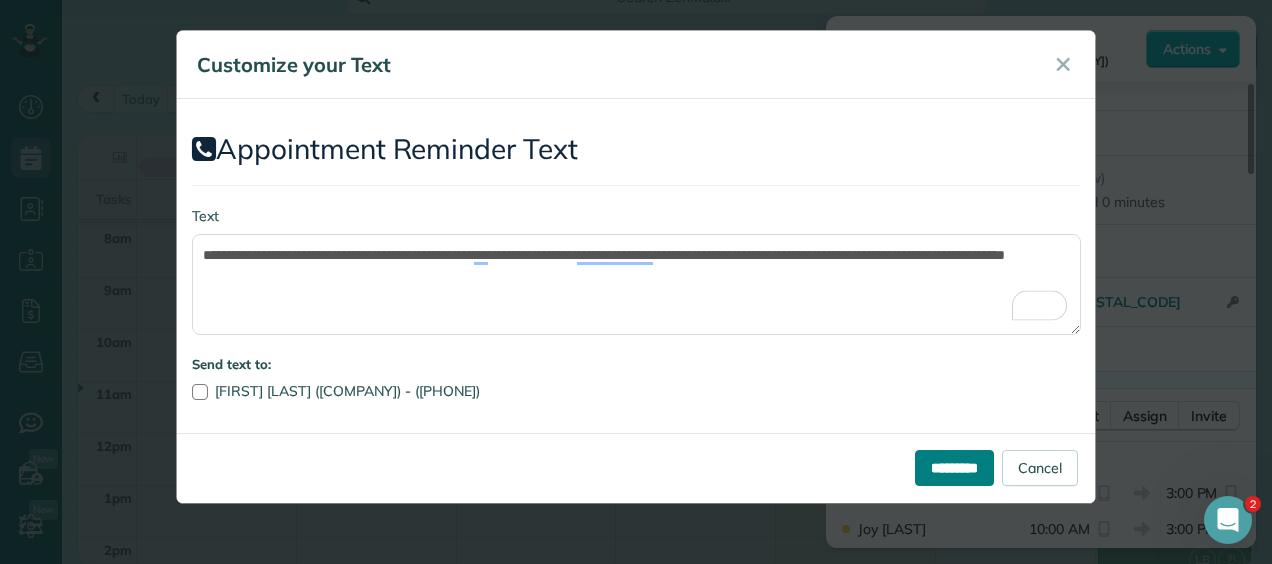 click on "*********" at bounding box center (954, 468) 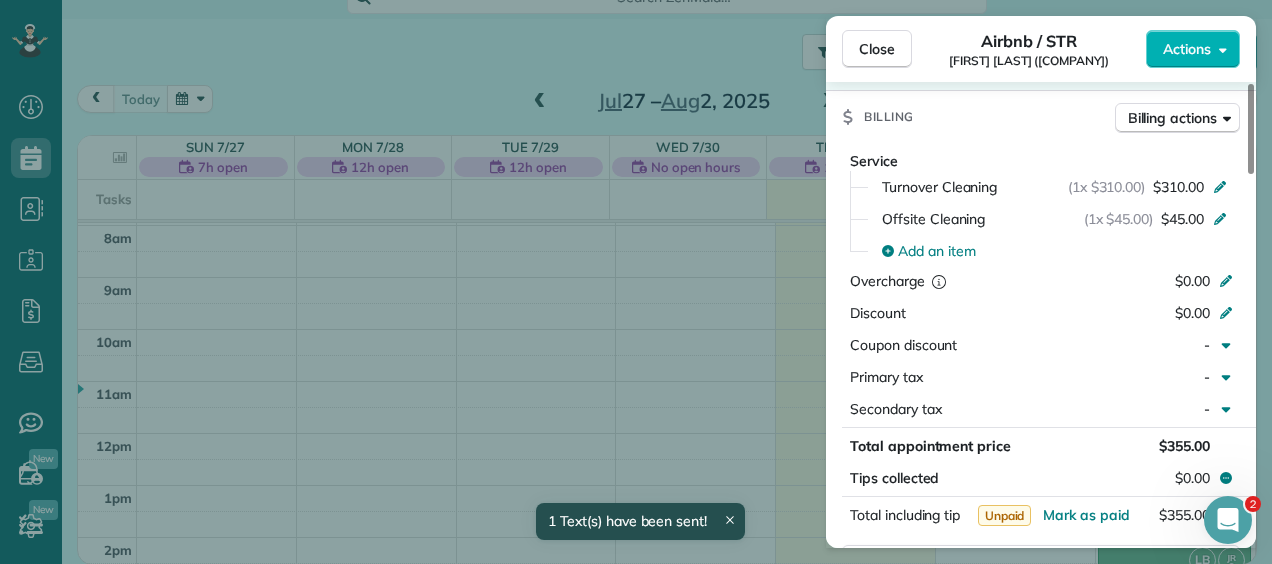 scroll, scrollTop: 845, scrollLeft: 0, axis: vertical 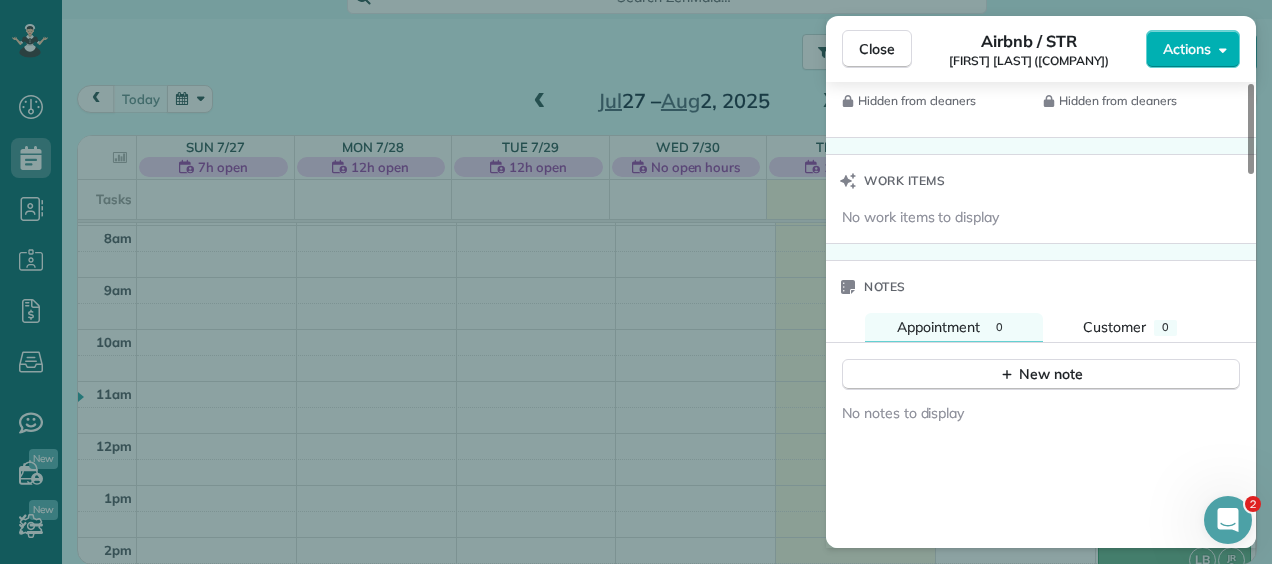 click on "Close Airbnb / STR [FIRST] [LAST] ([COMPANY]) Actions Status Active [FIRST] [LAST] ([COMPANY]) · Open profile MOBILE ([PHONE]) Copy [EMAIL] Copy View Details Airbnb / STR Saturday, August 02, 2025 ( tomorrow ) 10:00 AM 3:00 PM 5 hours and 0 minutes One time [NUMBER] [STREET] ? [STATE] [POSTAL_CODE] Open access information Service was not rated yet Cleaners Time in and out Assign Invite Cleaners [FIRST]   [LAST] 10:00 AM 3:00 PM [FIRST]   [LAST] 10:00 AM 3:00 PM Checklist Try Now [NUMBER] [STREET] - Air Bnb/ Turnover Checklist  ⋅  v2 includes 43 items Details Unassign Billing Billing actions Service Turnover Cleaning (1x $310.00) $310.00 Offsite Cleaning (1x $45.00) $45.00 Add an item Overcharge $0.00 Discount $0.00 Coupon discount - Primary tax - Secondary tax - Total appointment price $355.00 Tips collected $0.00 Unpaid Mark as paid Total including tip $355.00 Get paid online in no-time! Send an invoice and reward your cleaners with tips Charge customer credit card Reason for Skip - -" at bounding box center (636, 282) 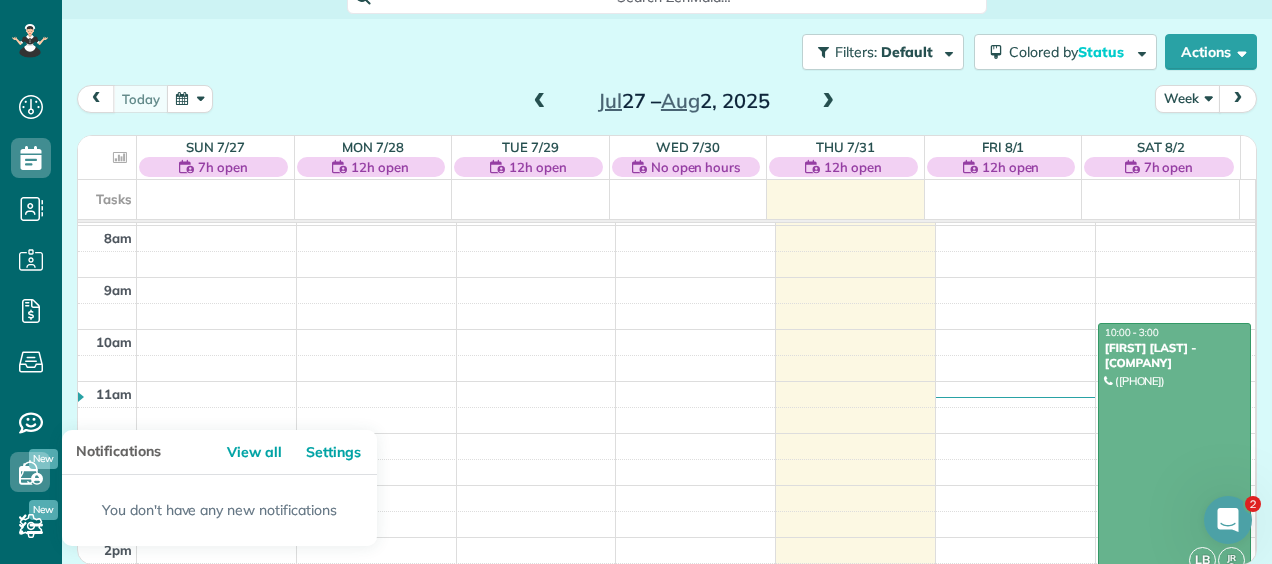 scroll, scrollTop: 210, scrollLeft: 0, axis: vertical 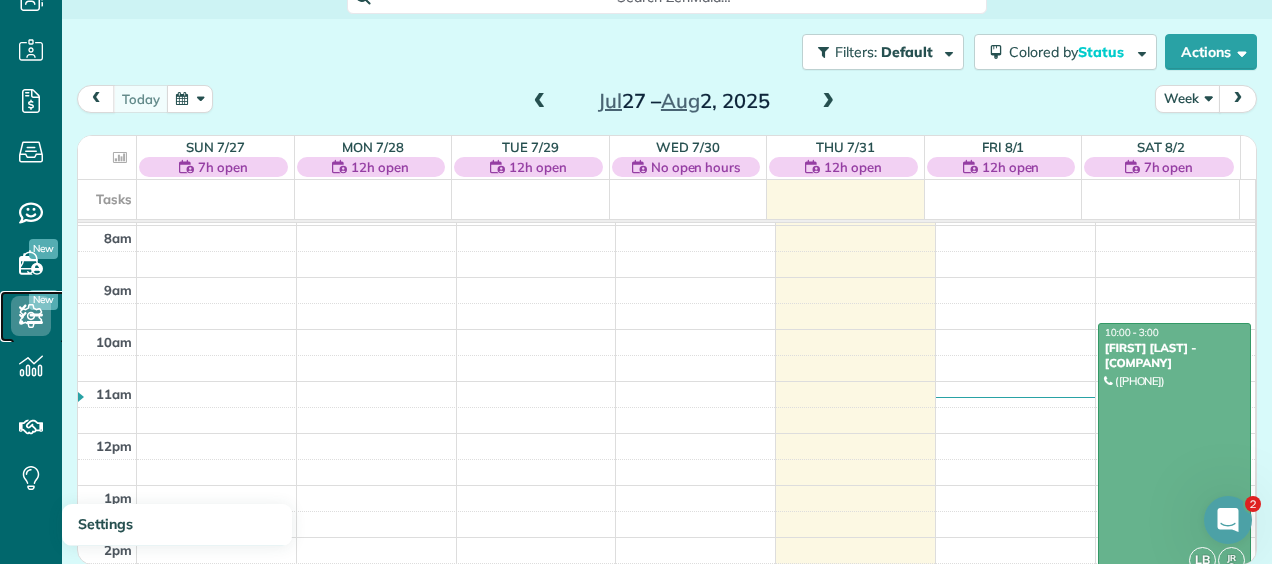 click 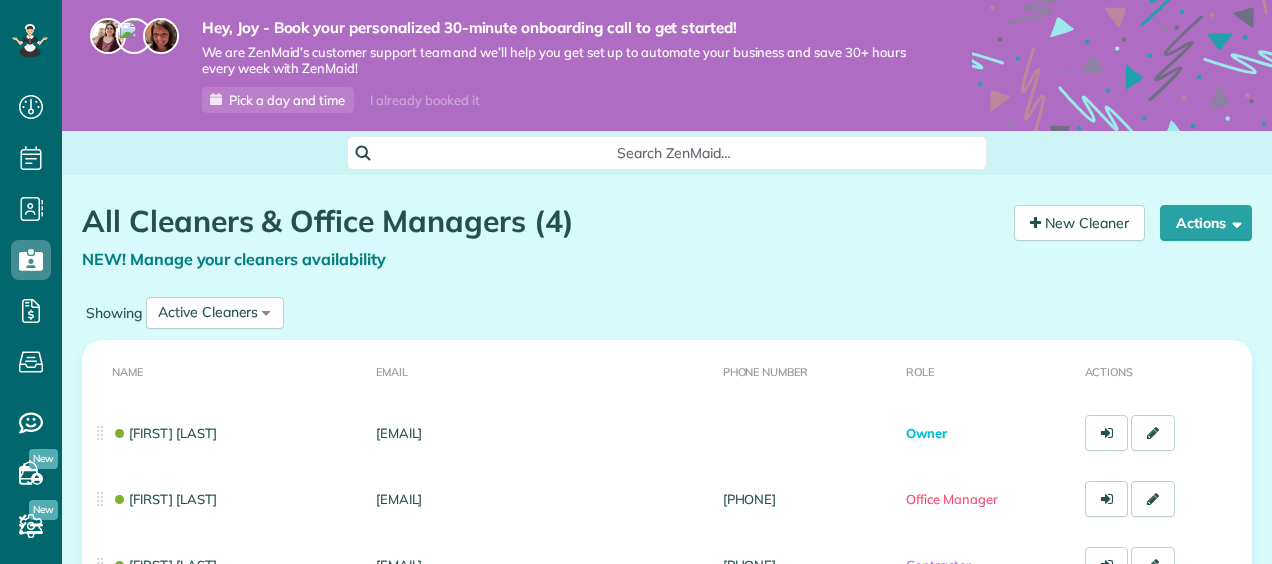 scroll, scrollTop: 0, scrollLeft: 0, axis: both 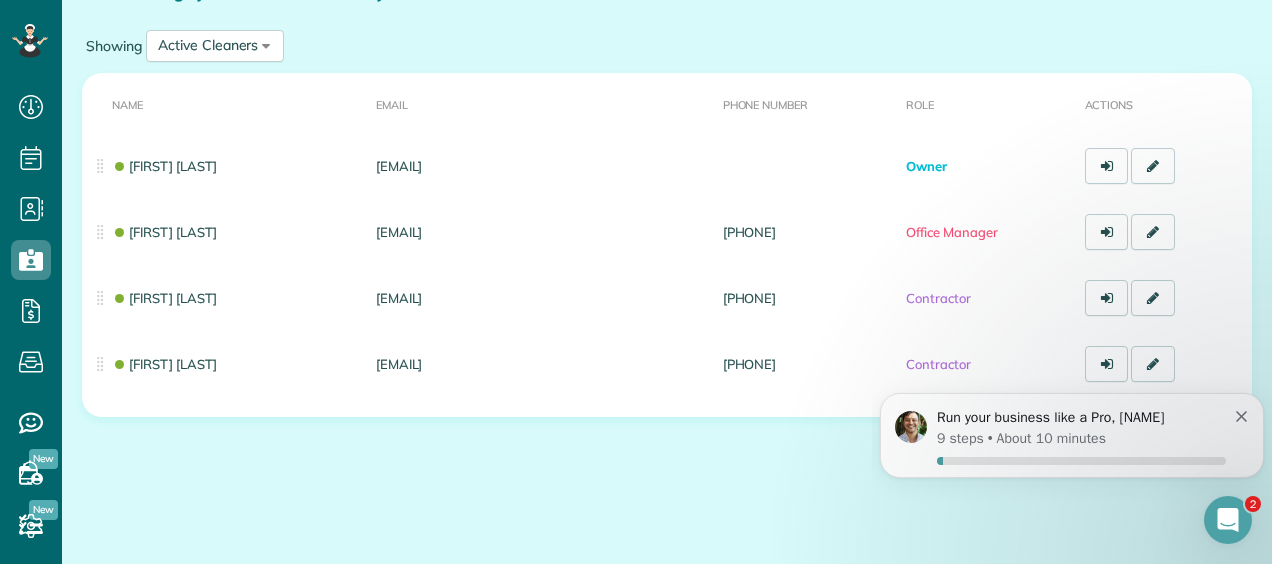 click on "Lakia Bryant" at bounding box center (225, 364) 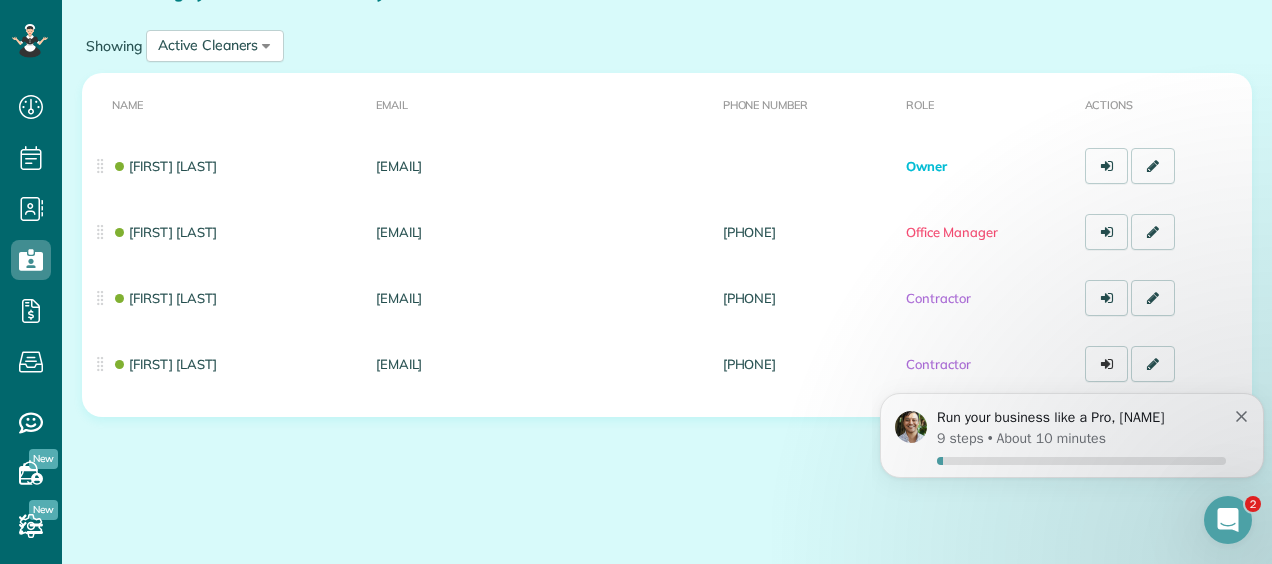click at bounding box center (1107, 364) 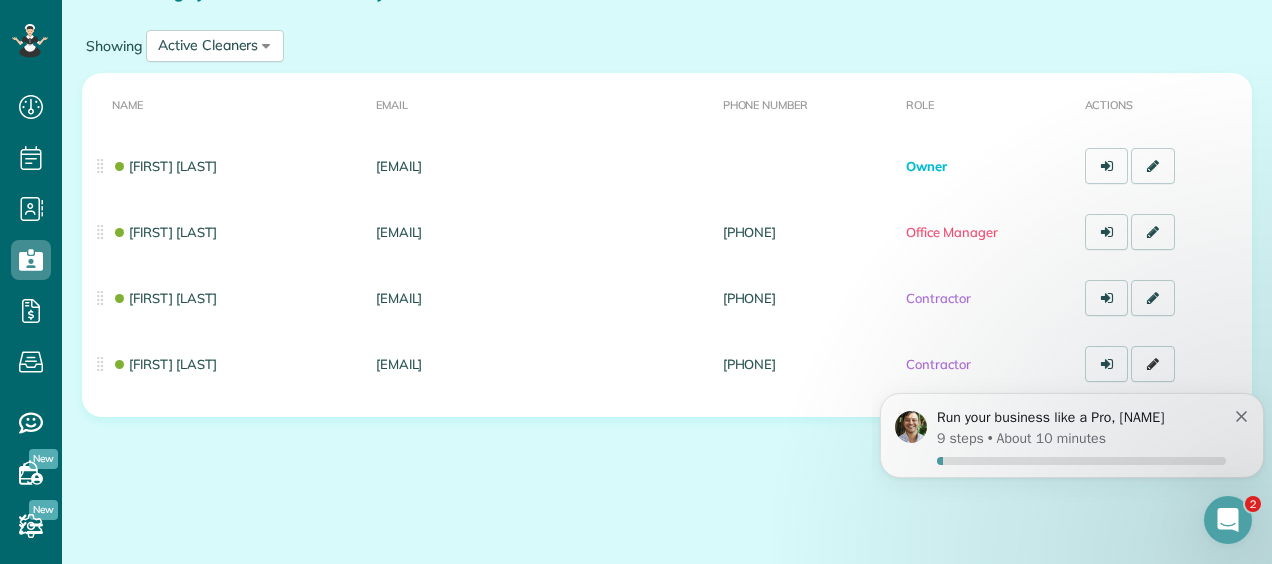 click at bounding box center [1153, 364] 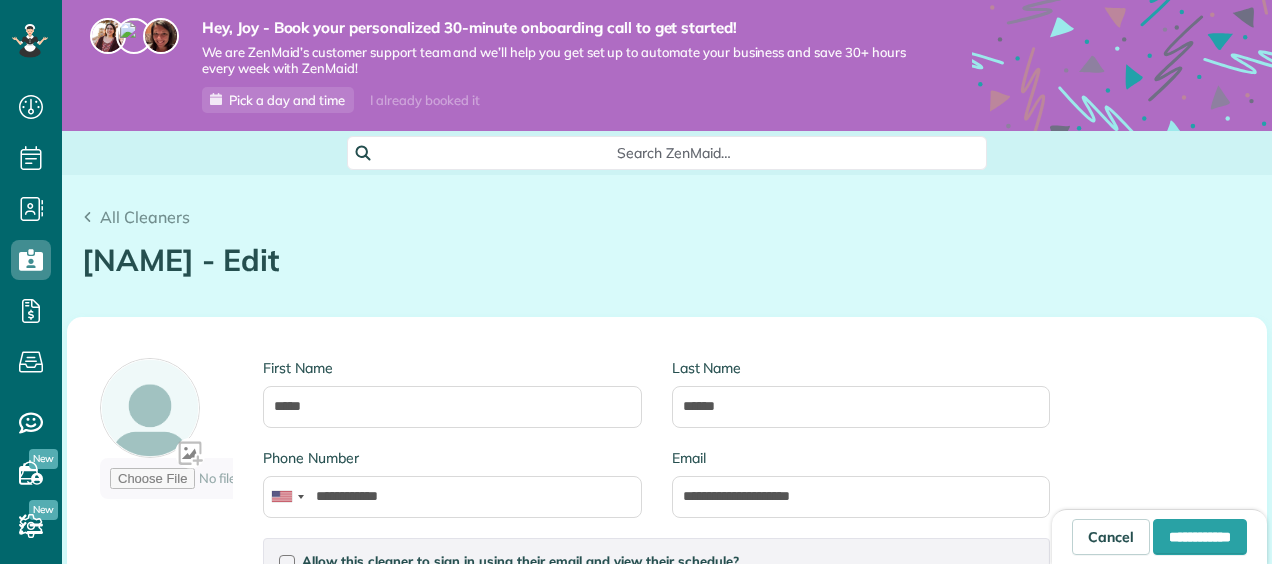 scroll, scrollTop: 0, scrollLeft: 0, axis: both 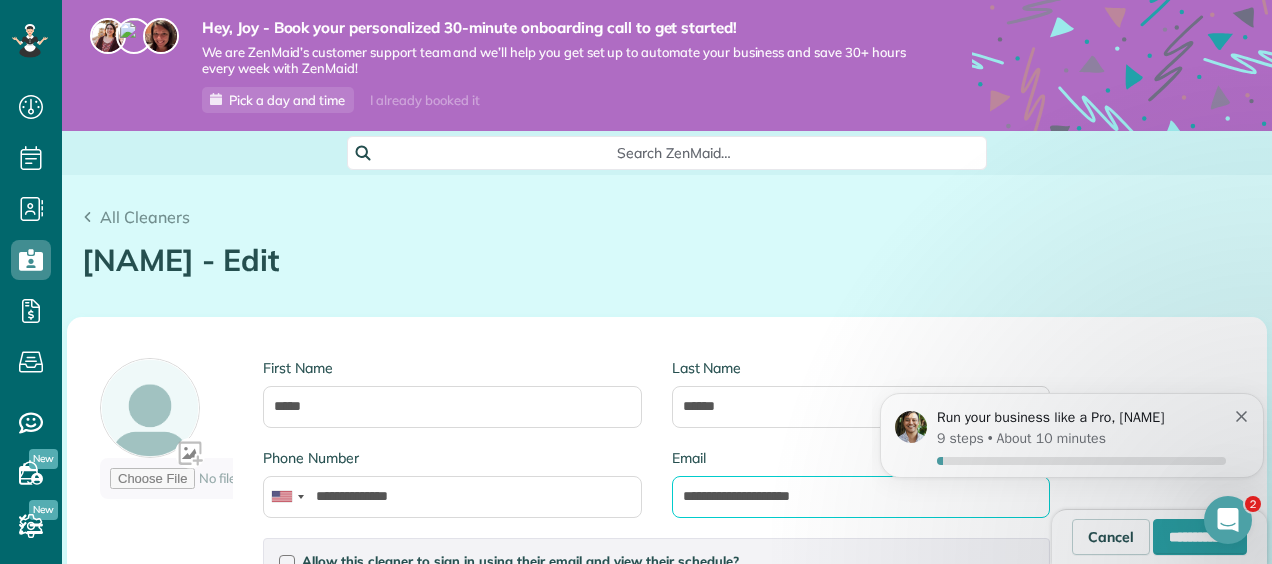 click on "**********" at bounding box center [861, 497] 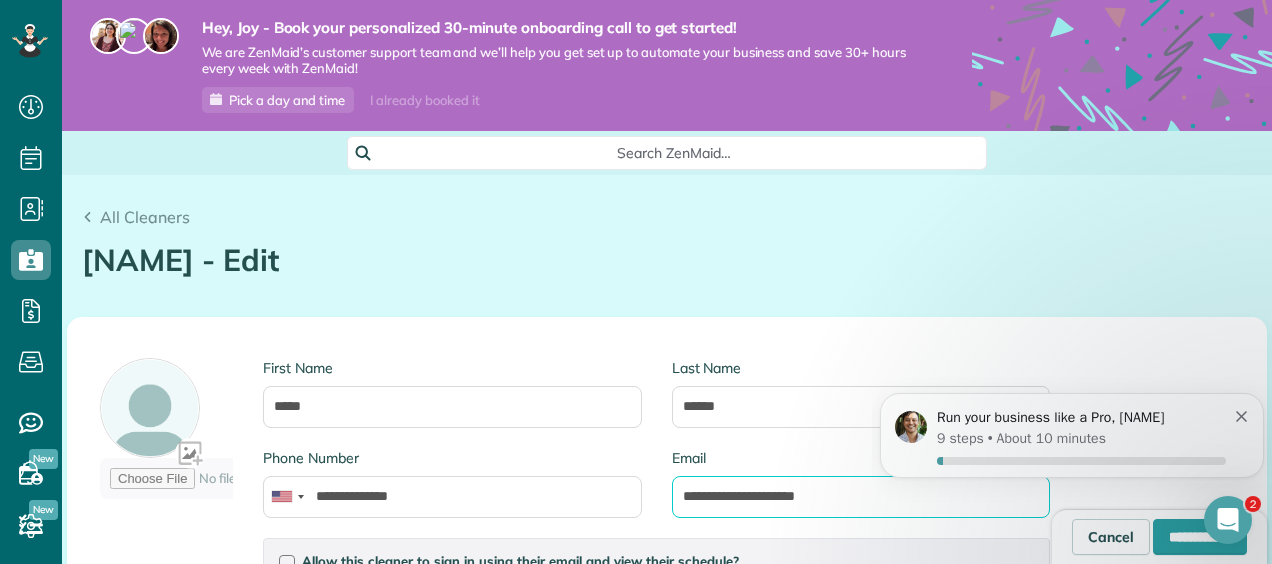 type on "**********" 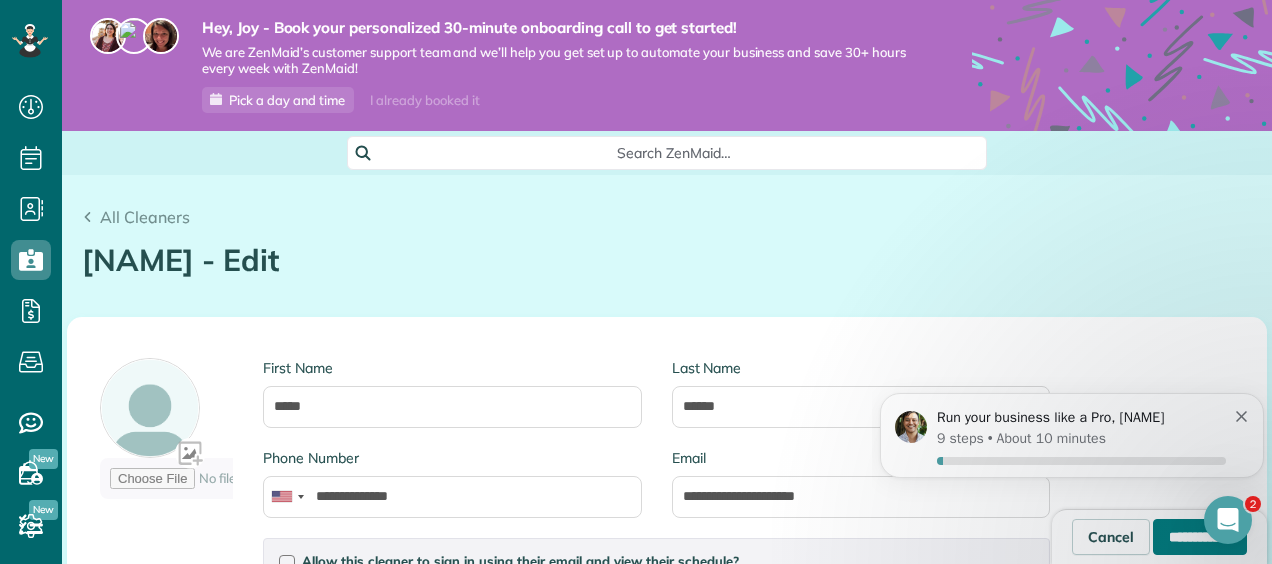 click on "**********" at bounding box center [1200, 537] 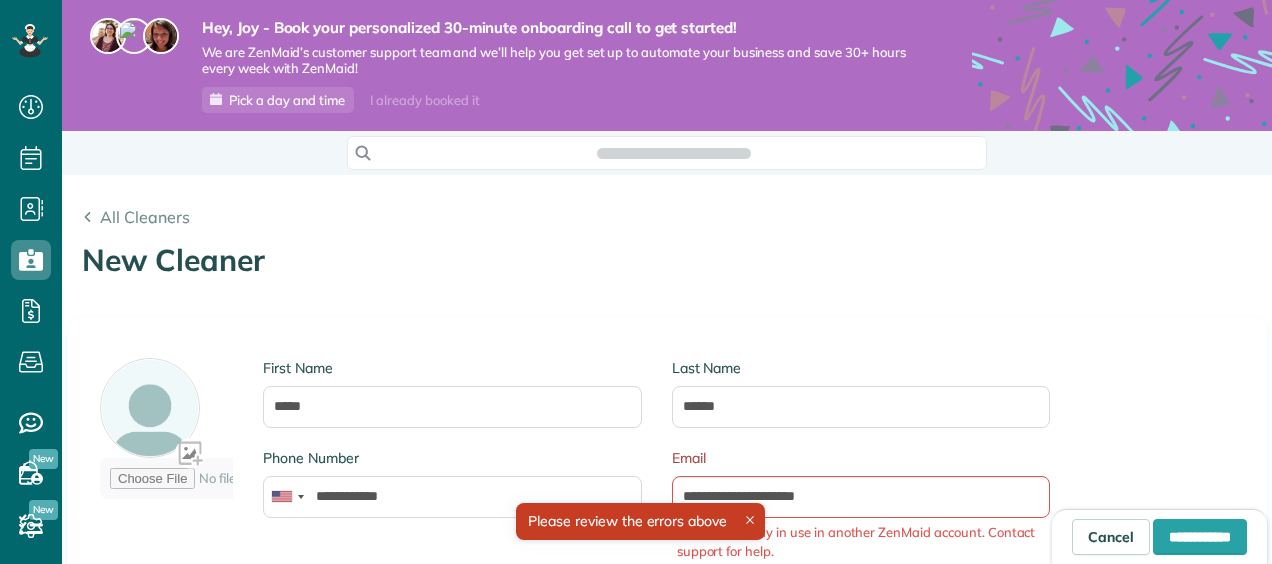 type on "**********" 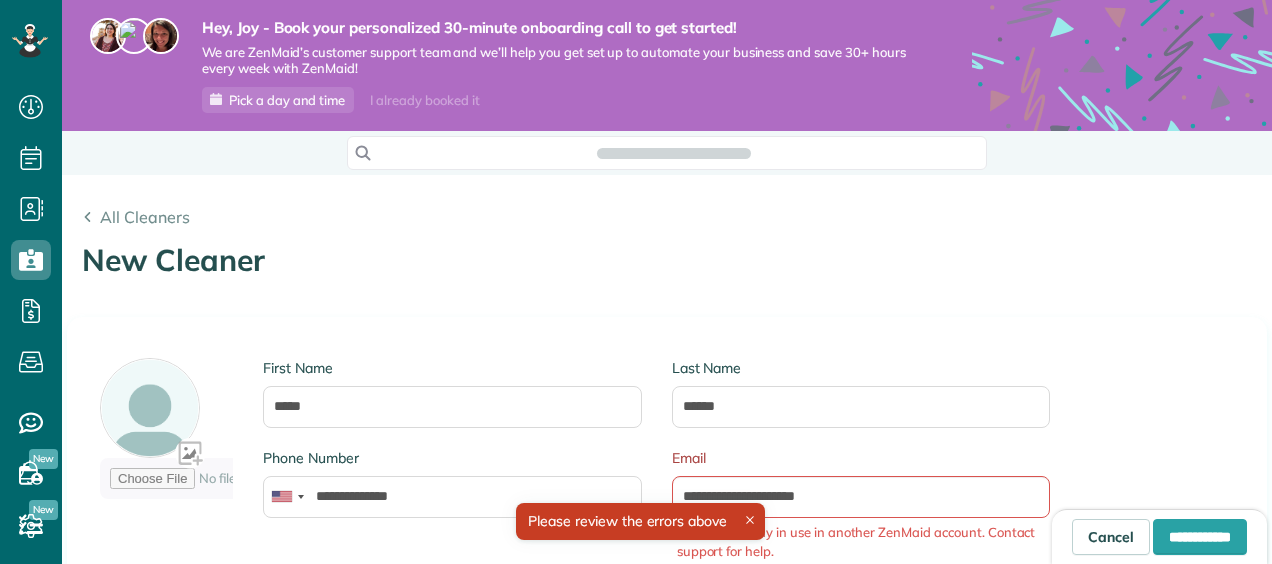 scroll, scrollTop: 0, scrollLeft: 0, axis: both 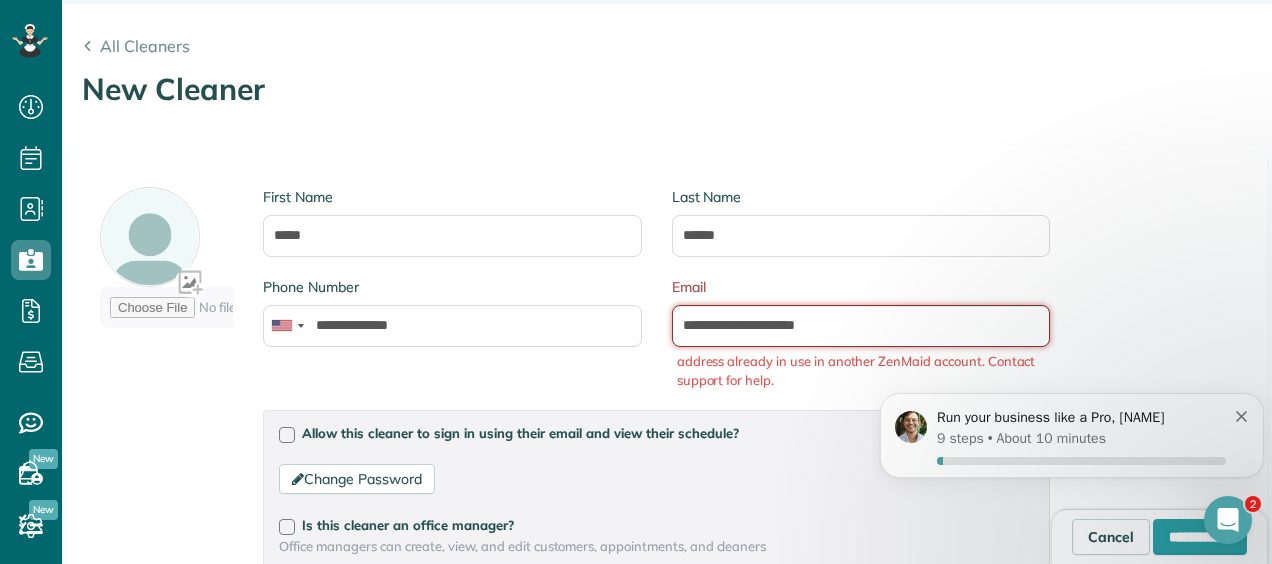 drag, startPoint x: 836, startPoint y: 324, endPoint x: 481, endPoint y: 324, distance: 355 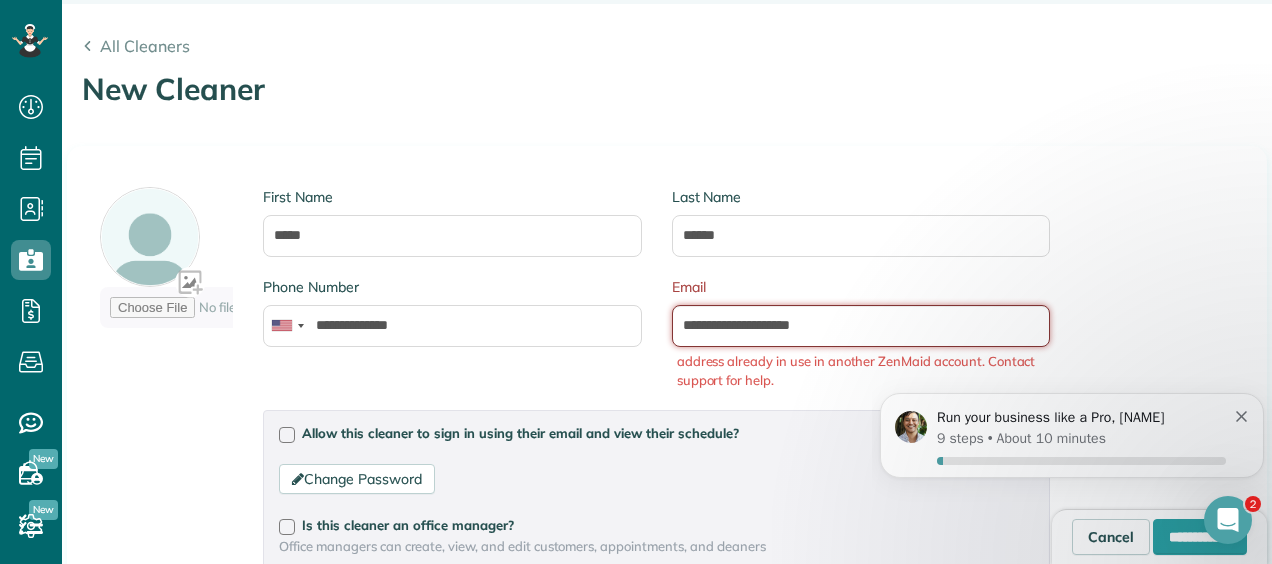 type on "**********" 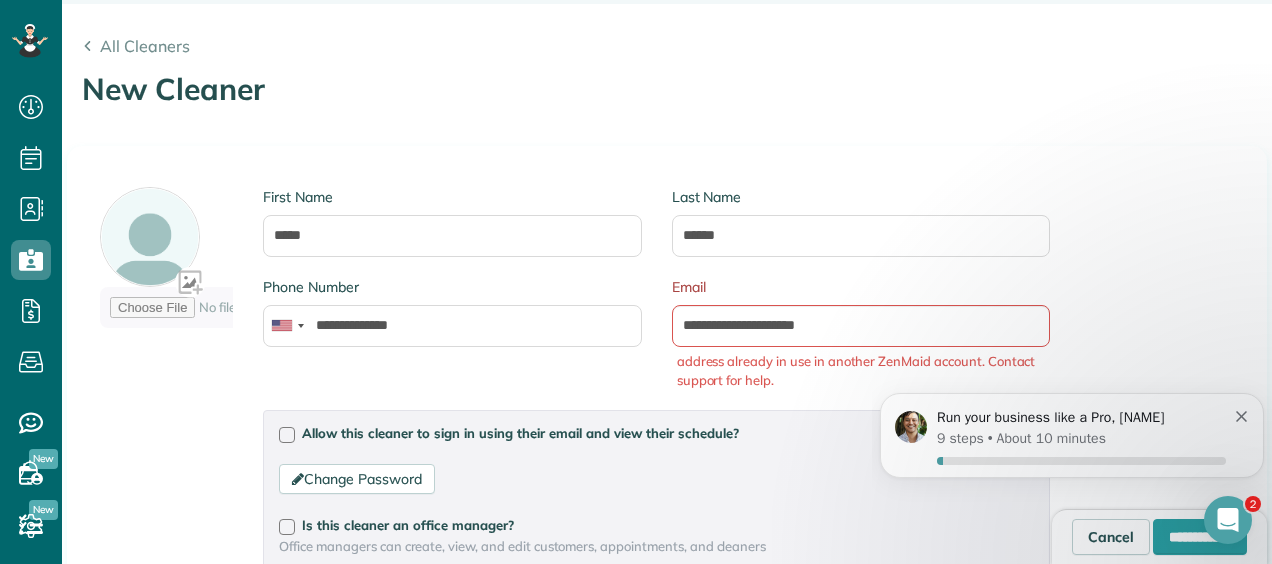 click on "First Name [FIRST]
Last Name [LAST]
Phone Number [PHONE]
Email [EMAIL] address already in use in another ZenMaid account. Contact support for help.
Allow this cleaner to sign in using their email and view their schedule?
Change Password
Password
Password Confirmation
Password Password should contain letters and numbers only and be at least 8 characters long
Password Confirmation
Is this cleaner an office manager? Office managers can create, view, and edit customers, appointments, and cleaners
Is this cleaner a contractor?" at bounding box center (667, 582) 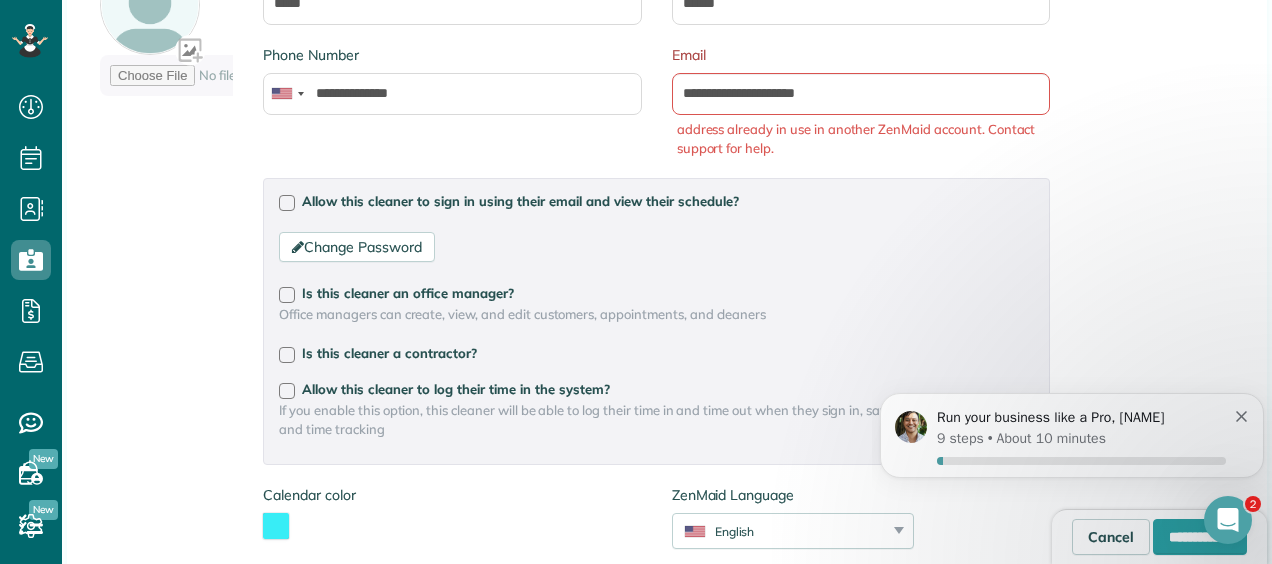 scroll, scrollTop: 408, scrollLeft: 0, axis: vertical 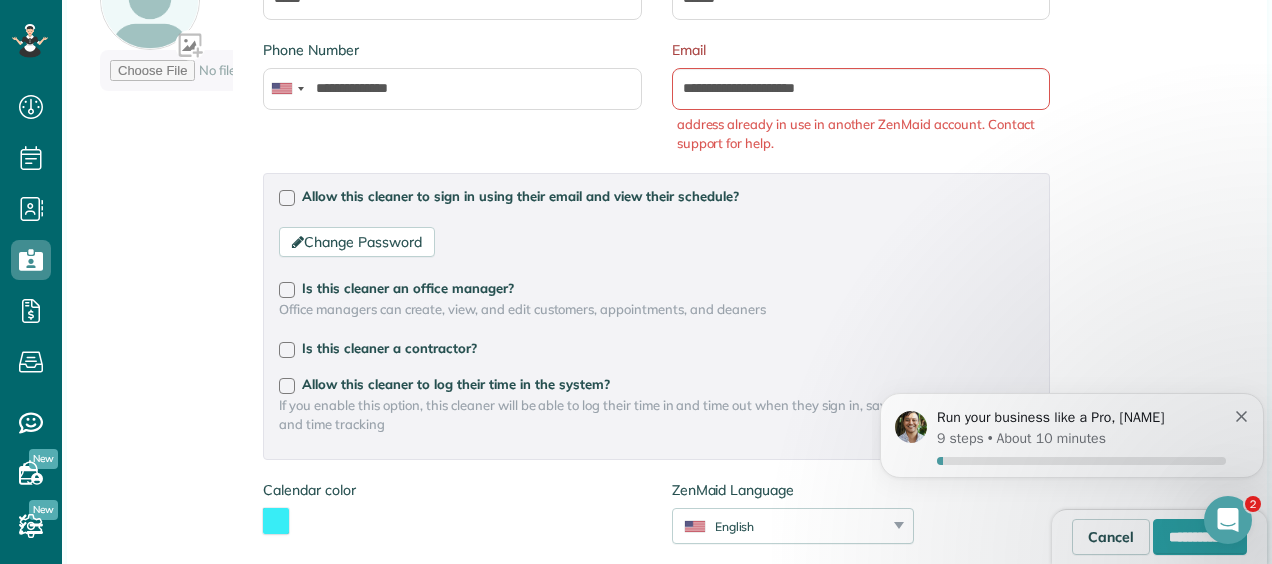 click at bounding box center [287, 198] 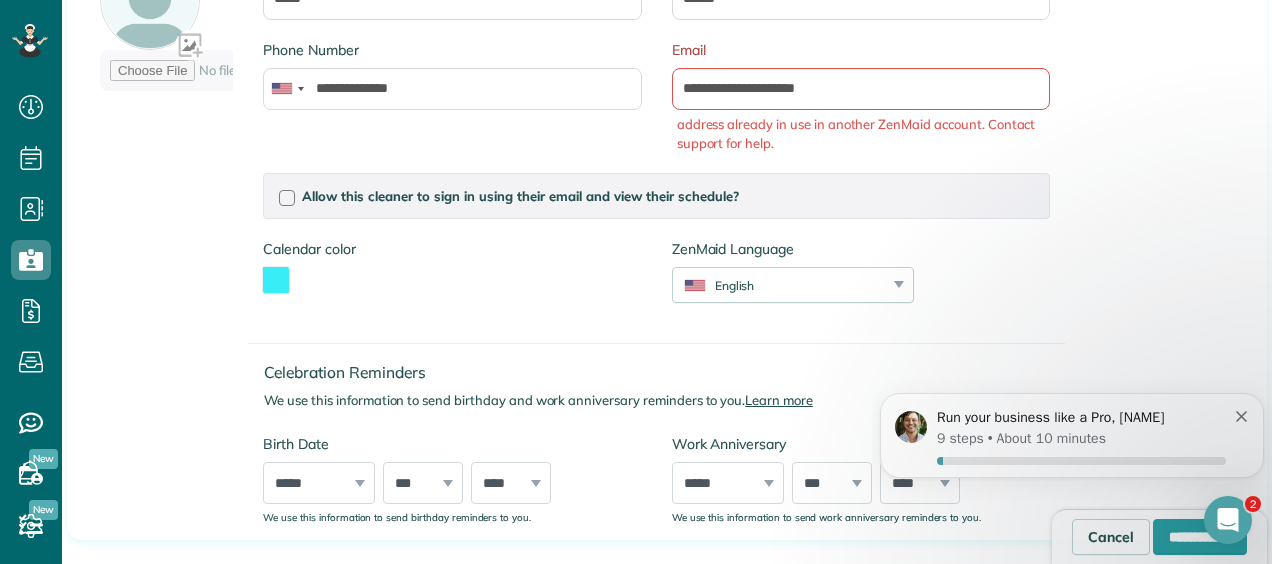 click at bounding box center (287, 198) 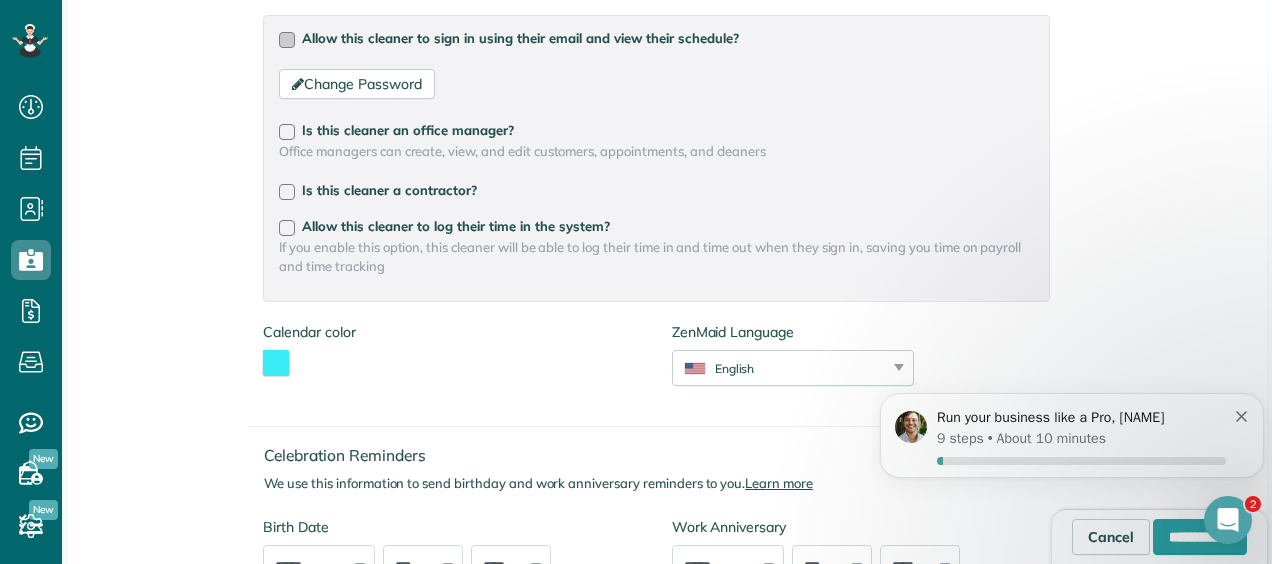scroll, scrollTop: 569, scrollLeft: 0, axis: vertical 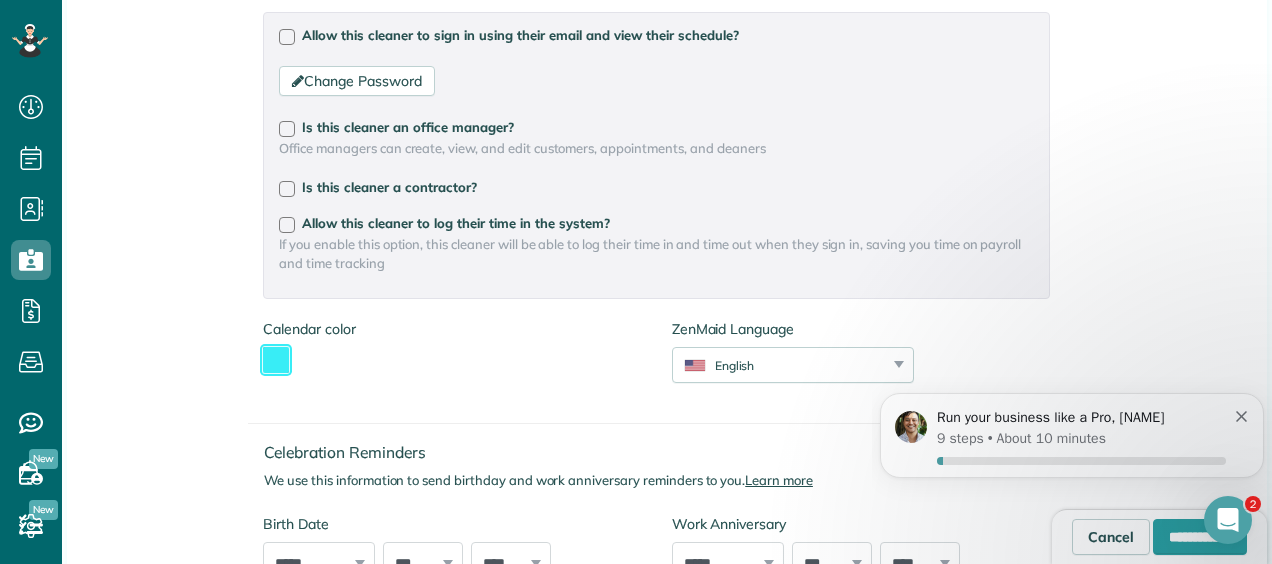 click at bounding box center [276, 360] 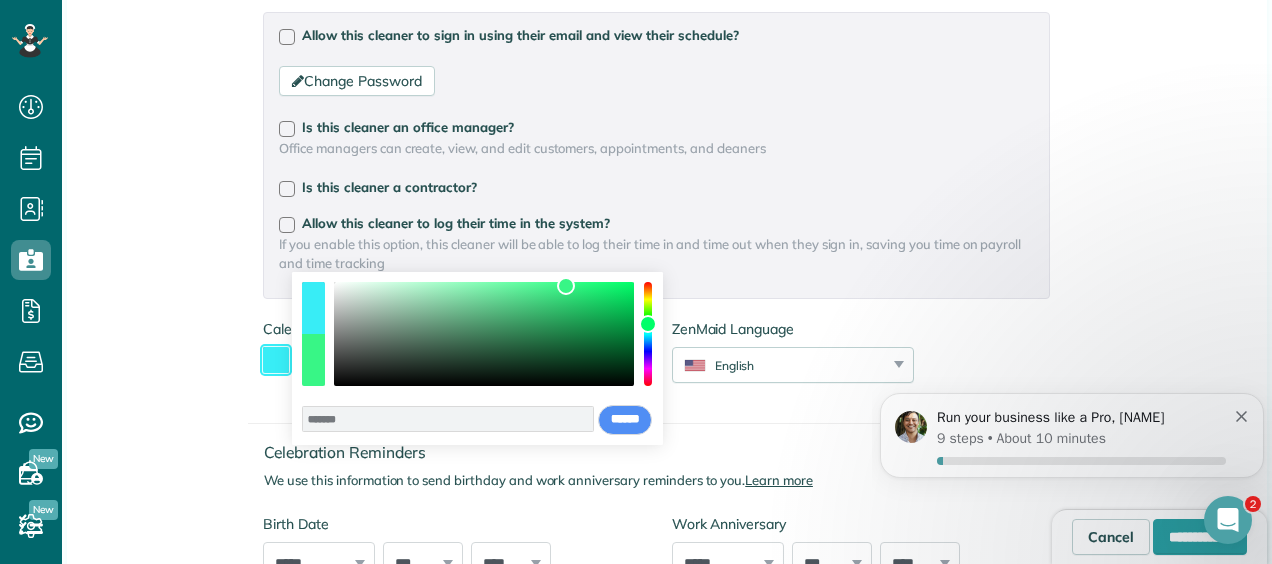 type on "*******" 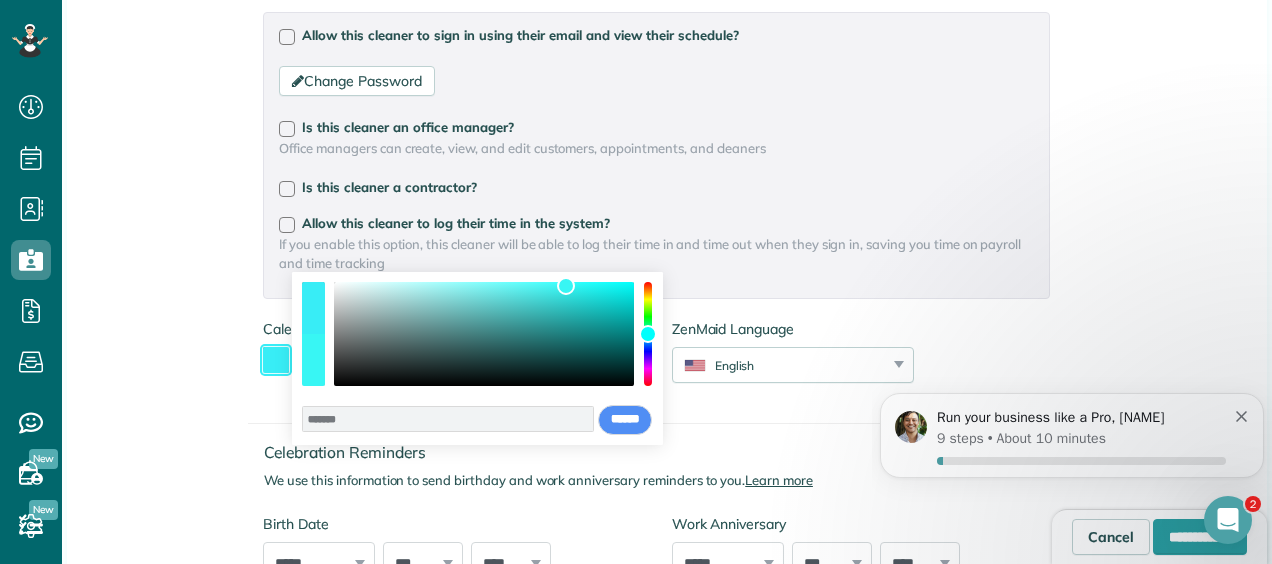 click at bounding box center [648, 334] 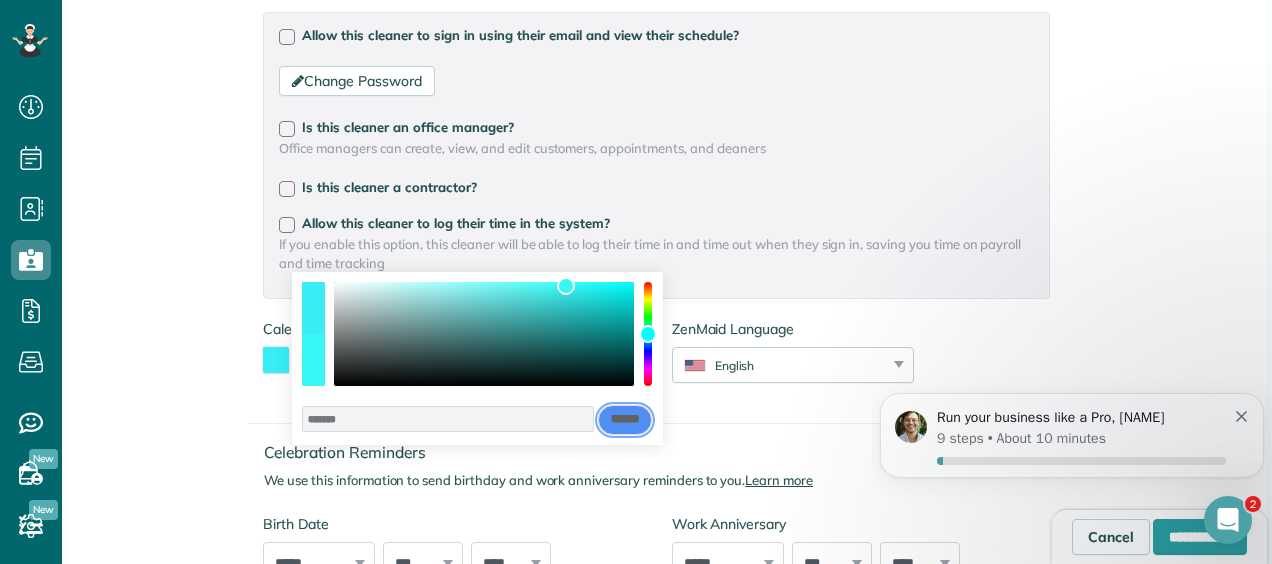 click on "******" at bounding box center (625, 420) 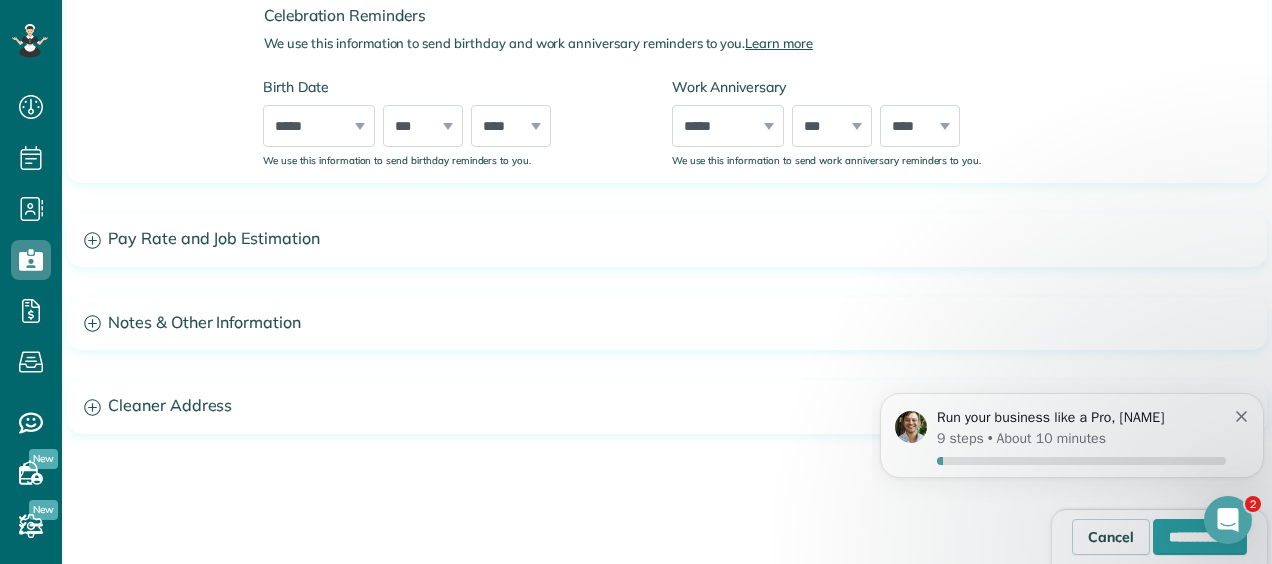 scroll, scrollTop: 1022, scrollLeft: 0, axis: vertical 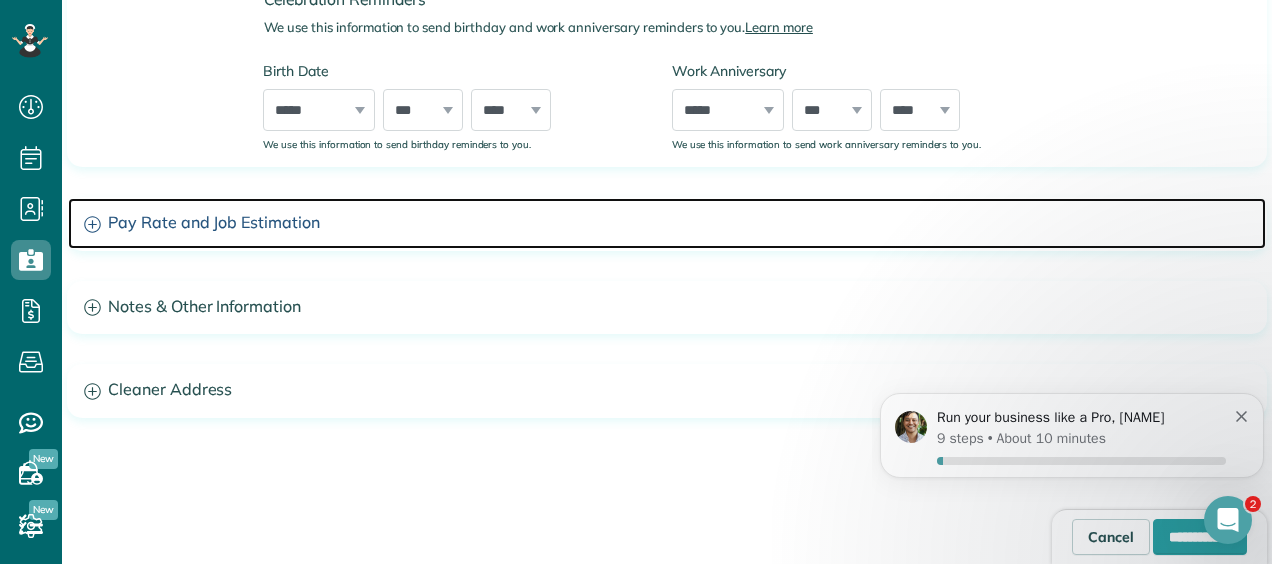 click on "Pay Rate and Job Estimation" at bounding box center (667, 223) 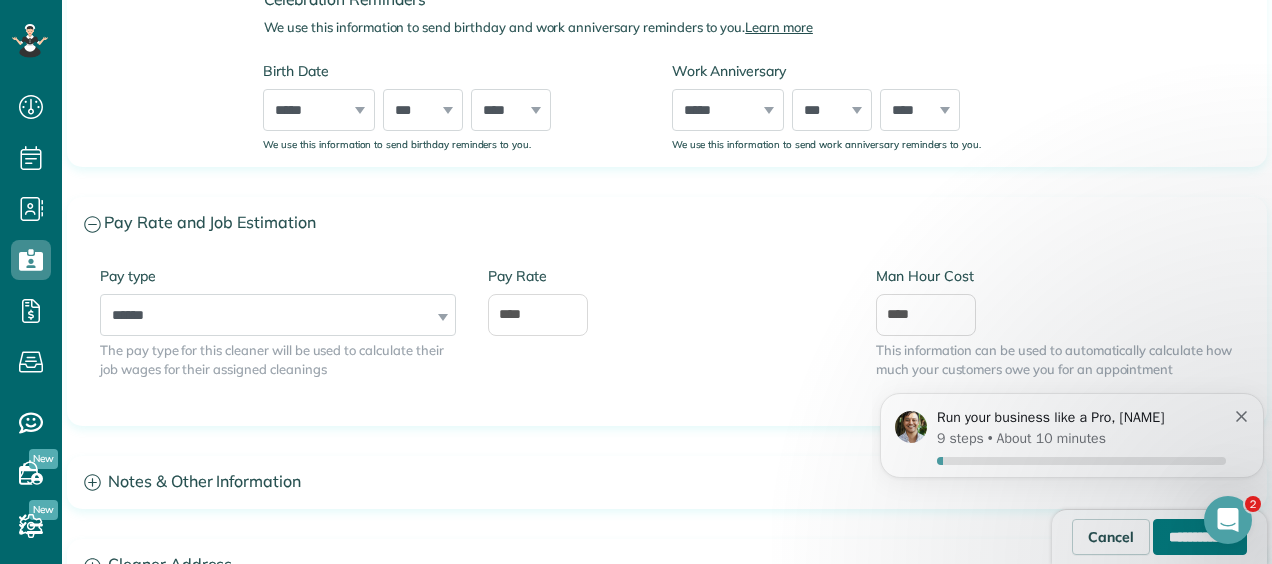 click on "**********" at bounding box center (1200, 537) 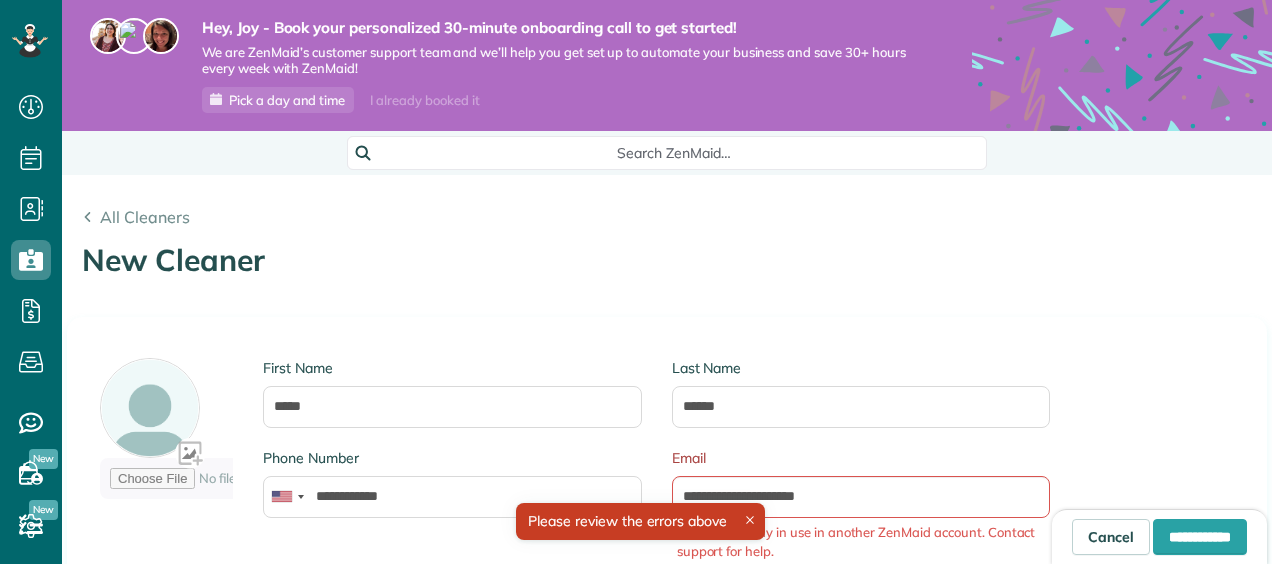 scroll, scrollTop: 0, scrollLeft: 0, axis: both 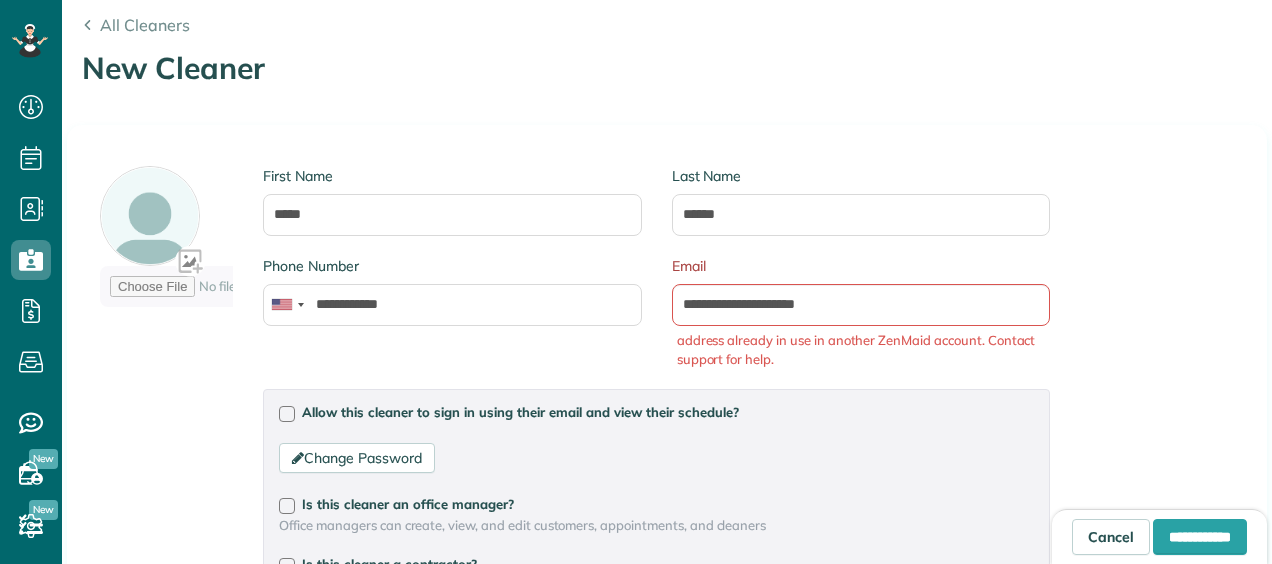 type on "**********" 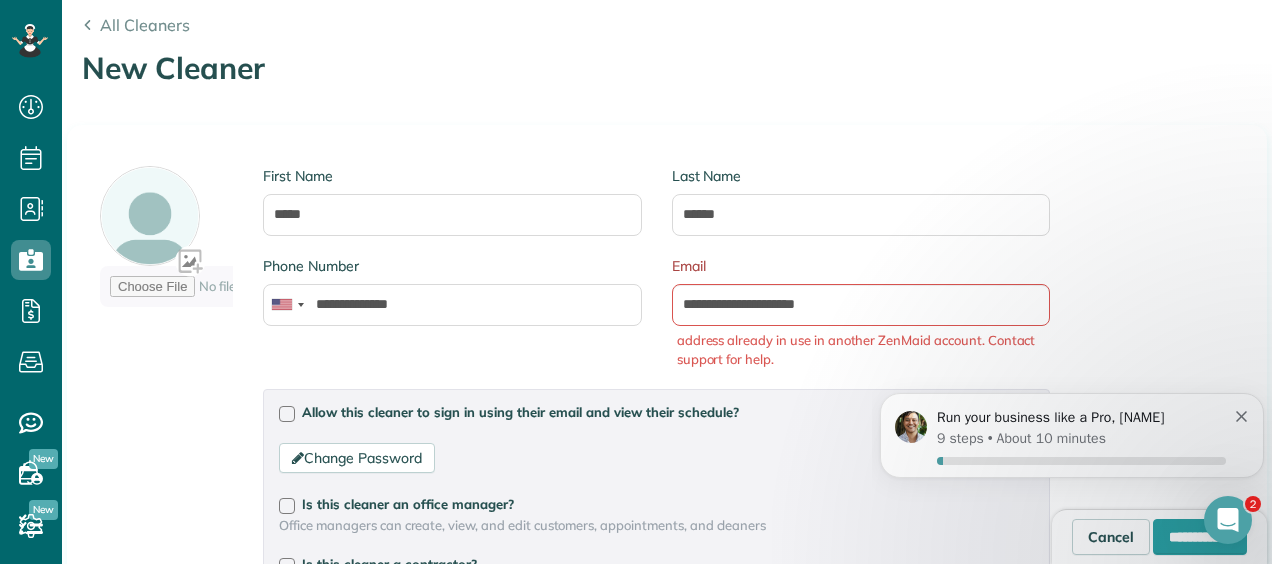 scroll, scrollTop: 0, scrollLeft: 0, axis: both 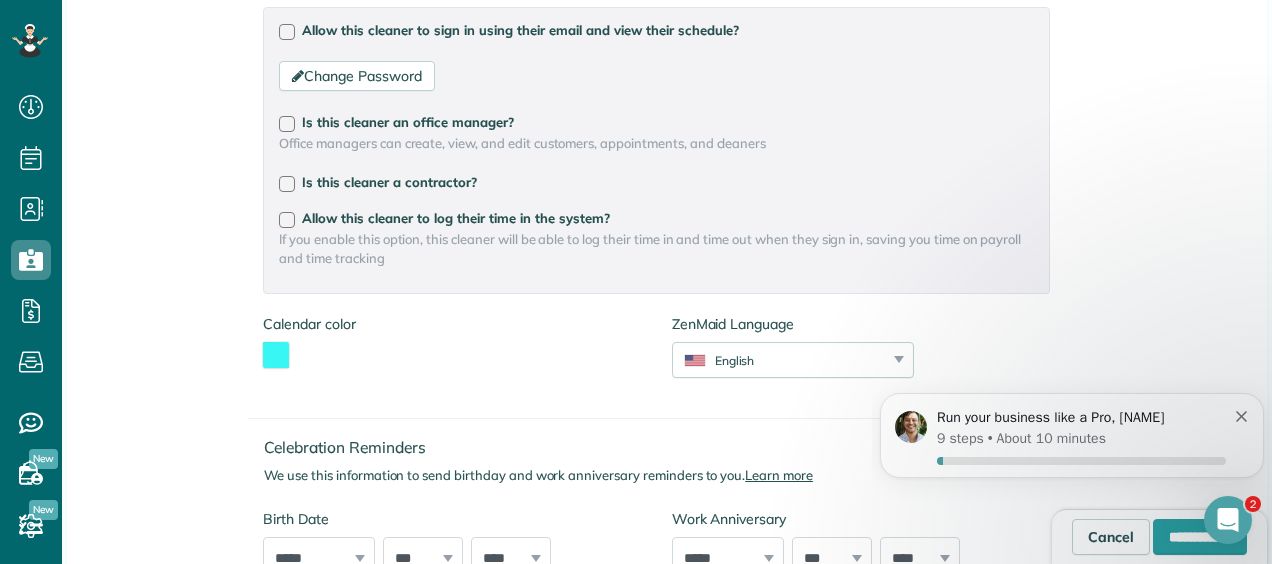 click 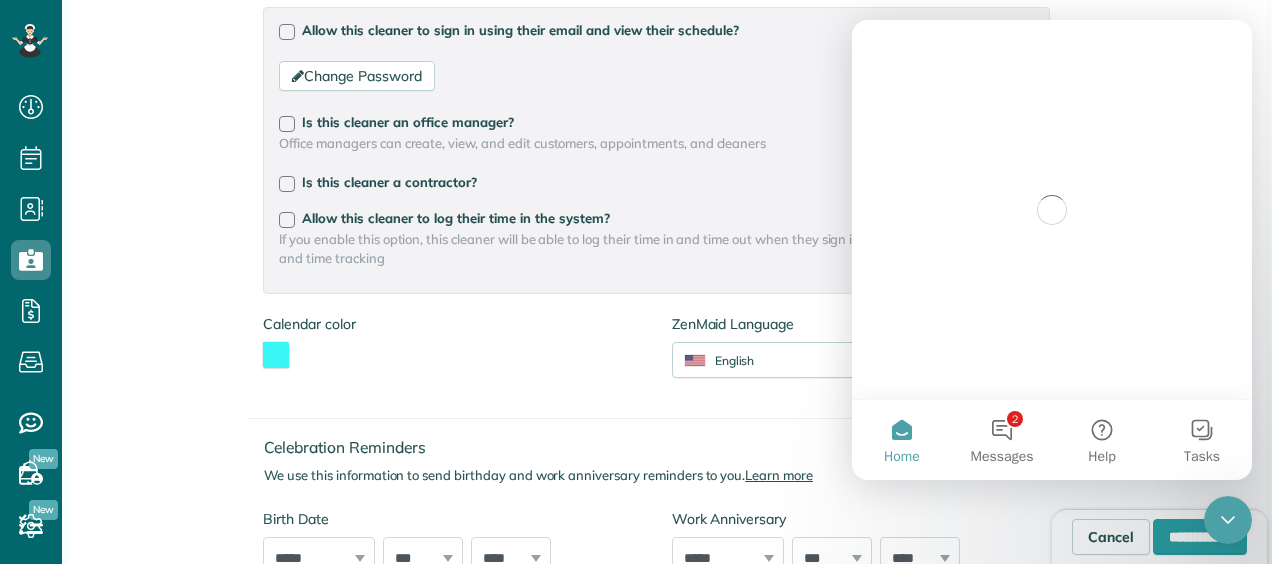 scroll, scrollTop: 0, scrollLeft: 0, axis: both 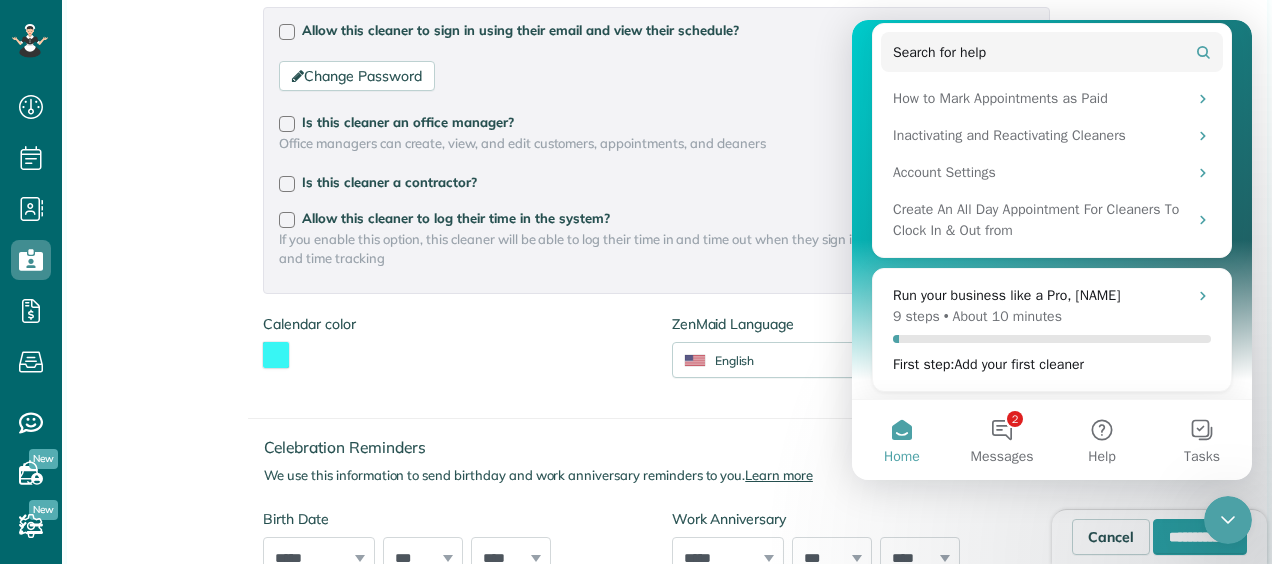 click on "Help" at bounding box center (1102, 440) 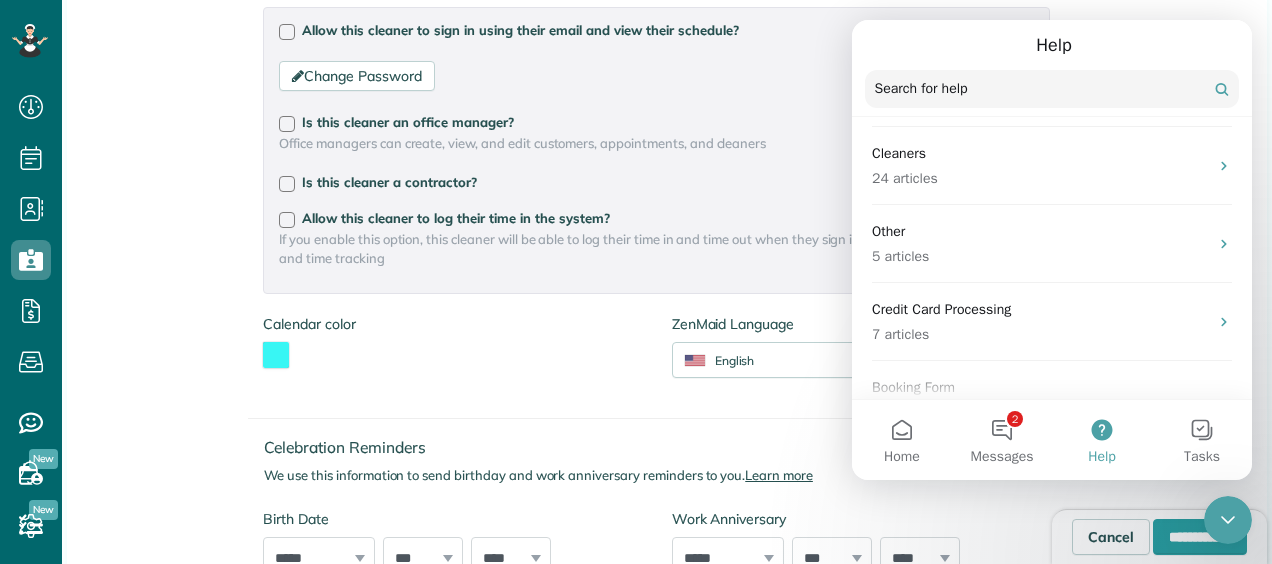 scroll, scrollTop: 666, scrollLeft: 0, axis: vertical 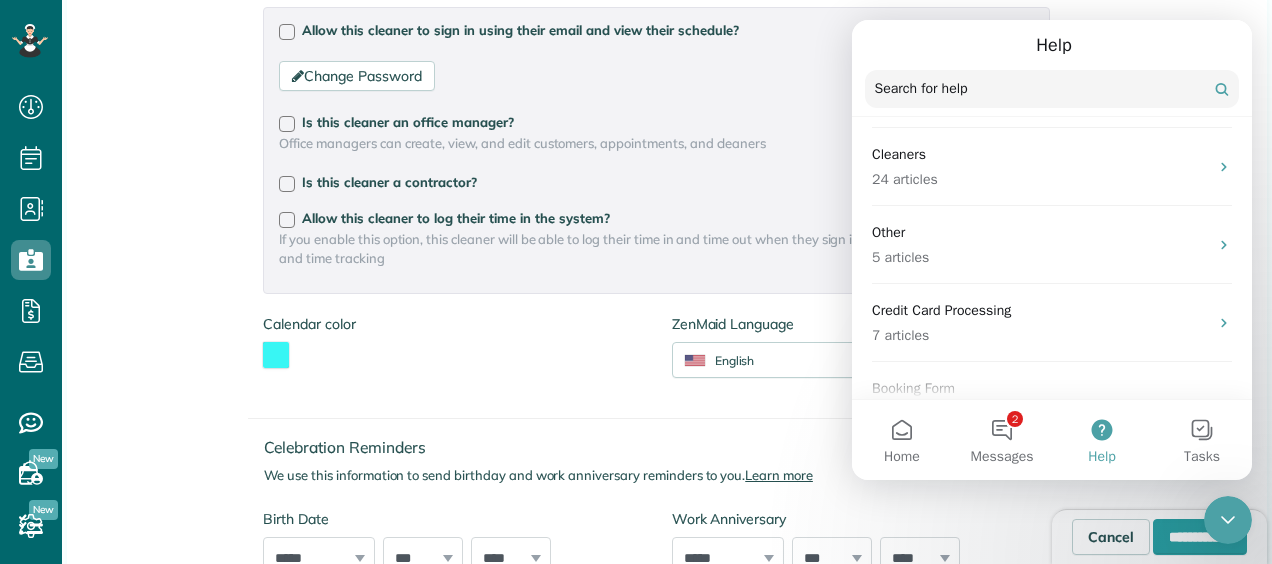 click on "24 articles" at bounding box center [1040, 179] 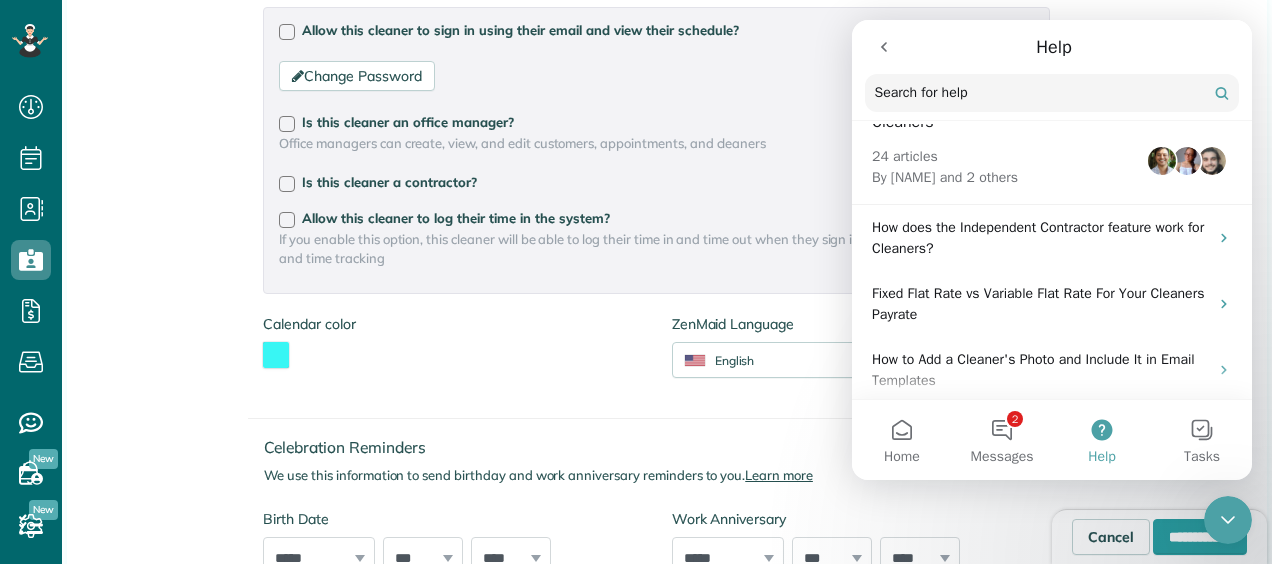 scroll, scrollTop: 36, scrollLeft: 0, axis: vertical 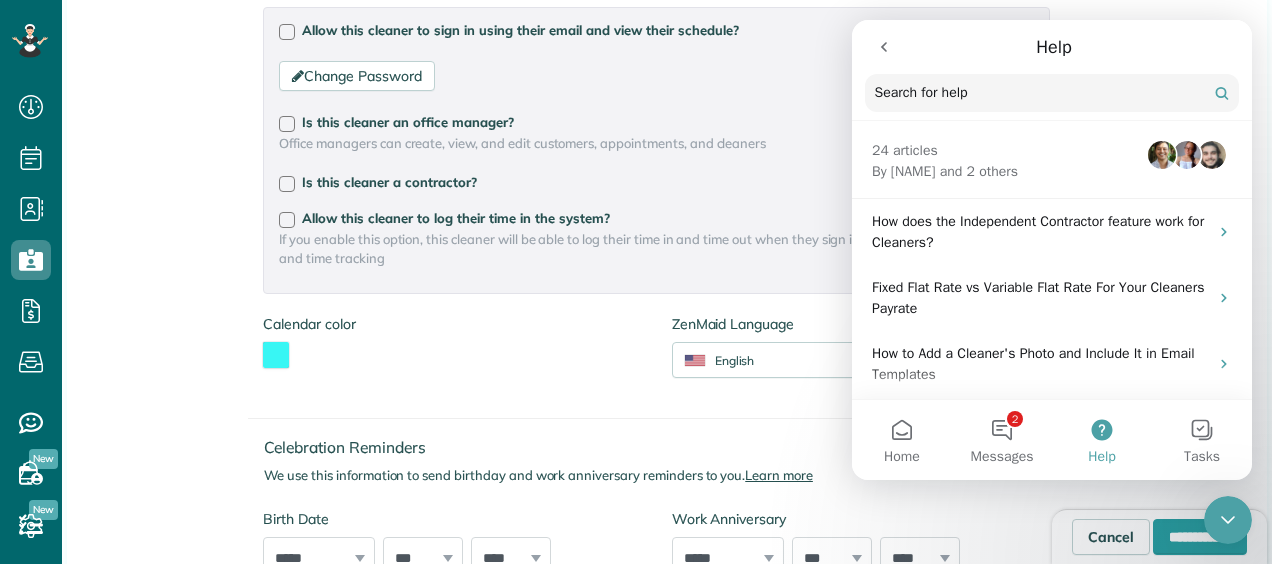 click on "How does the Independent Contractor feature work for Cleaners?" at bounding box center (1040, 232) 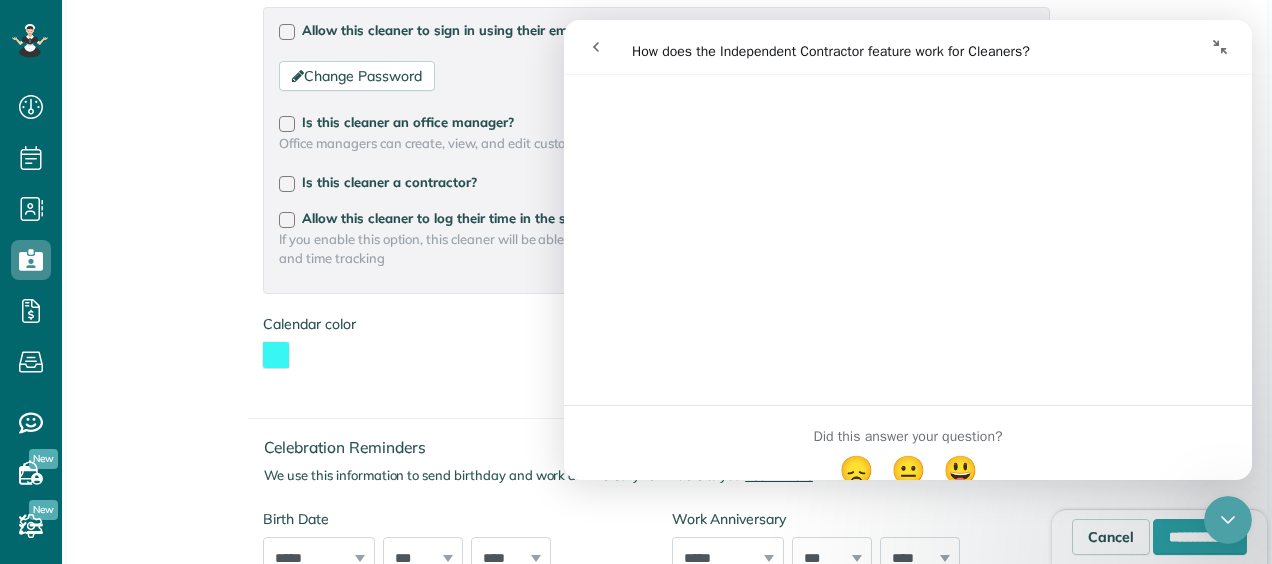 scroll, scrollTop: 3807, scrollLeft: 0, axis: vertical 